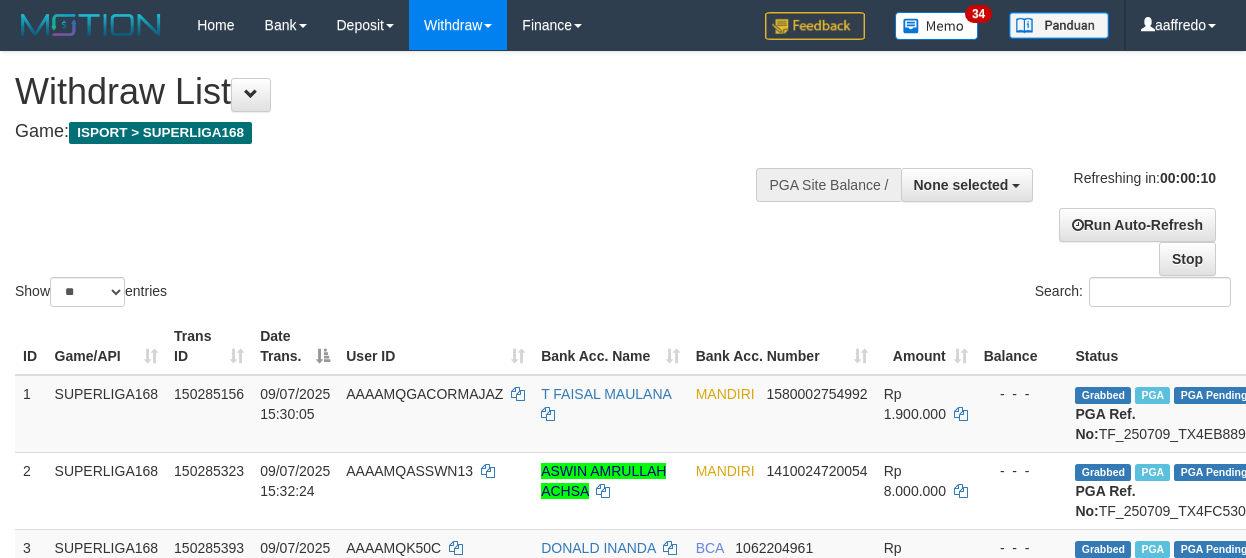 scroll, scrollTop: 0, scrollLeft: 0, axis: both 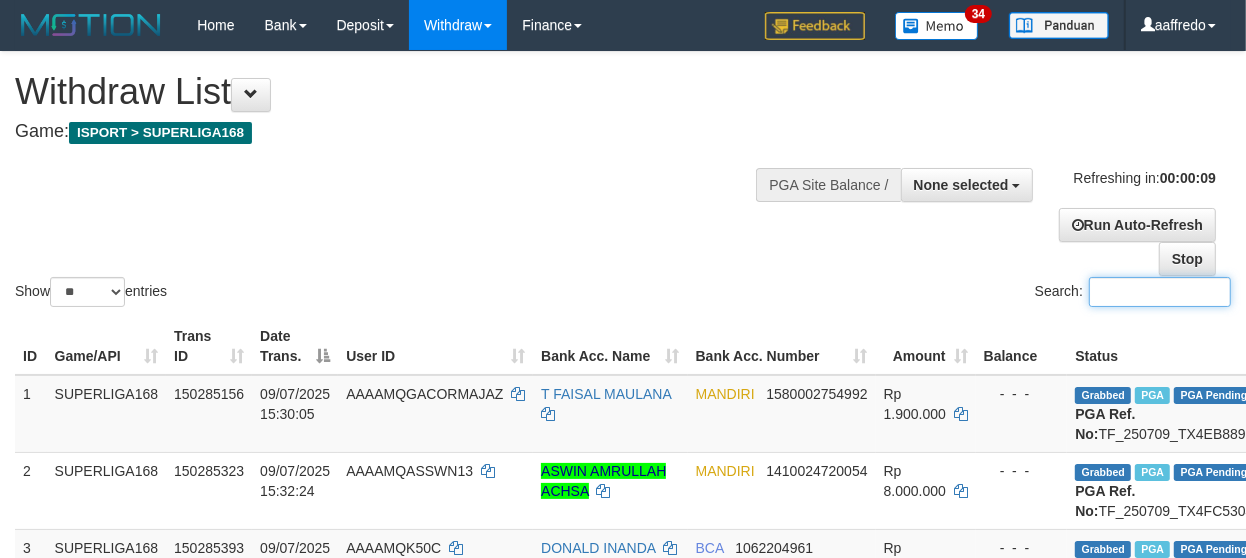 drag, startPoint x: 1107, startPoint y: 287, endPoint x: 1121, endPoint y: 256, distance: 34.0147 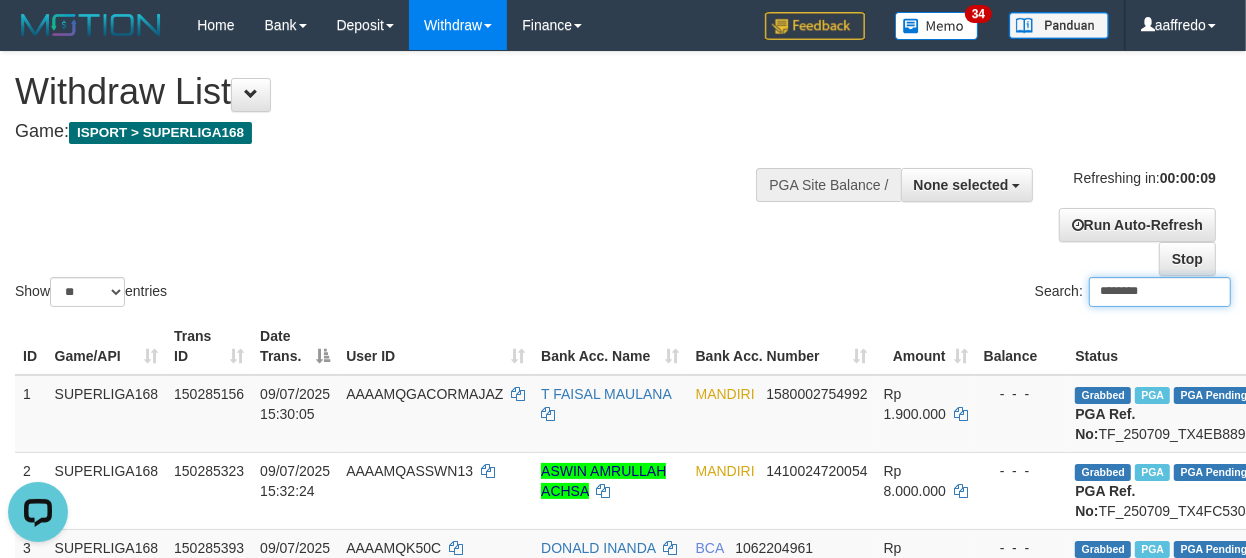 scroll, scrollTop: 0, scrollLeft: 0, axis: both 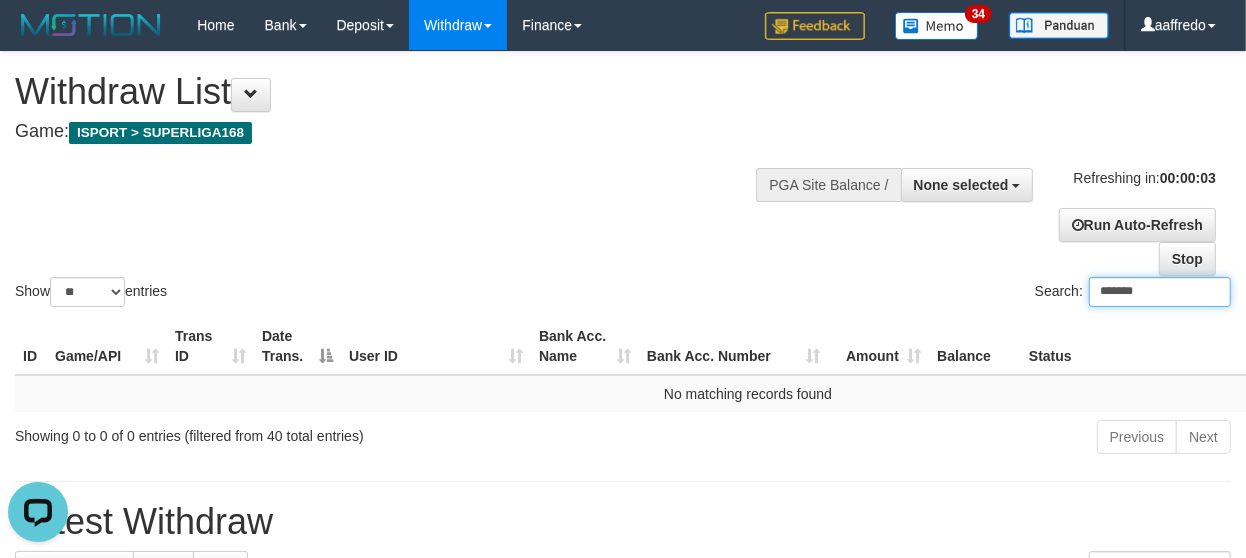 click on "*******" at bounding box center [1160, 292] 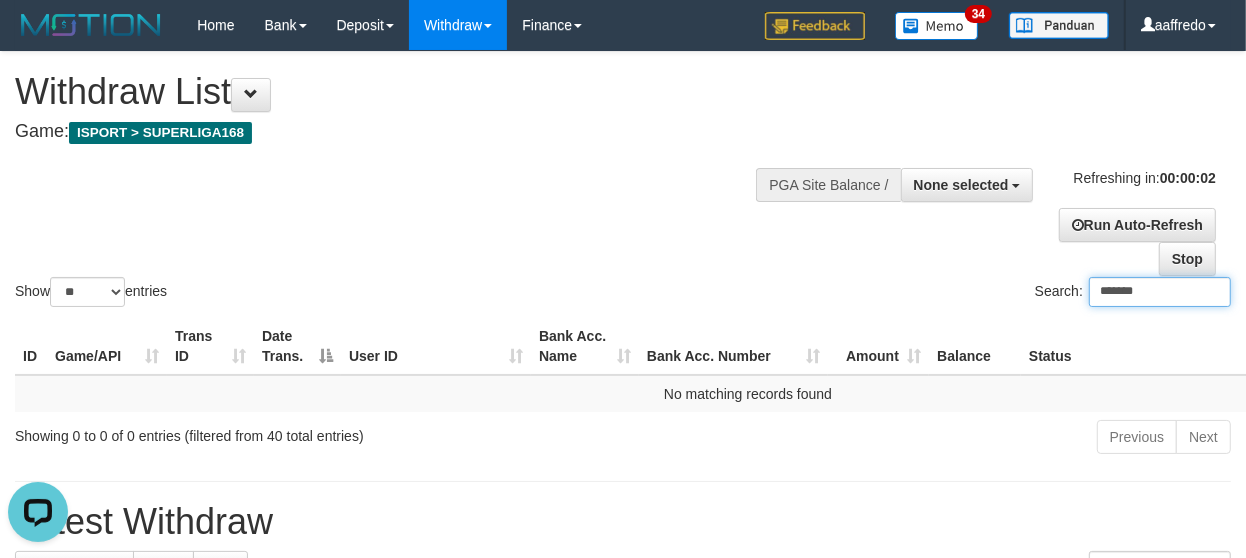 click on "*******" at bounding box center (1160, 292) 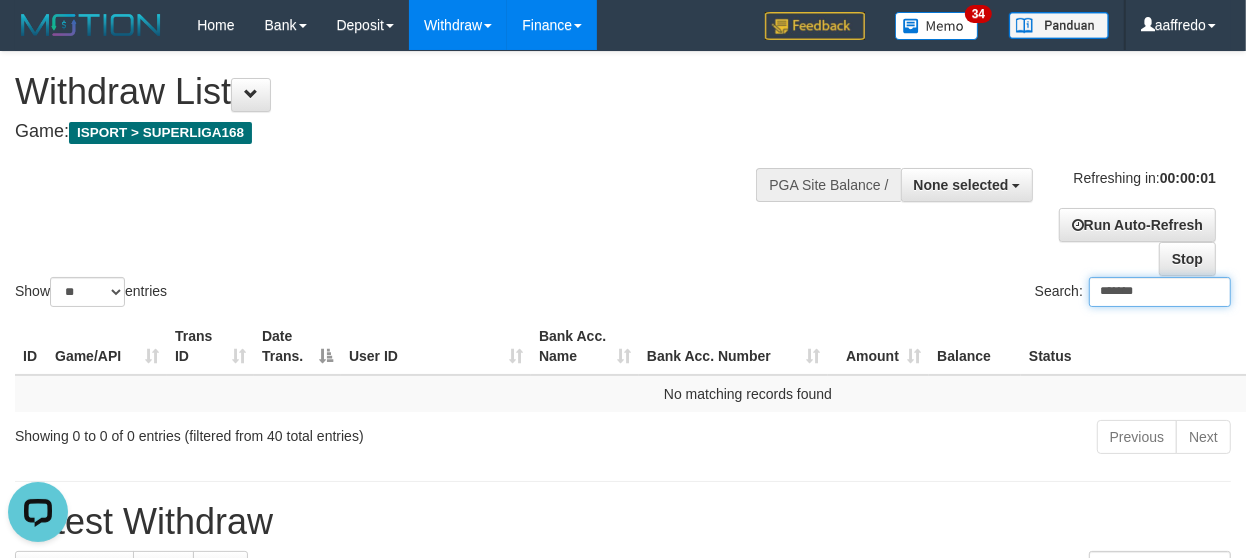 type on "*******" 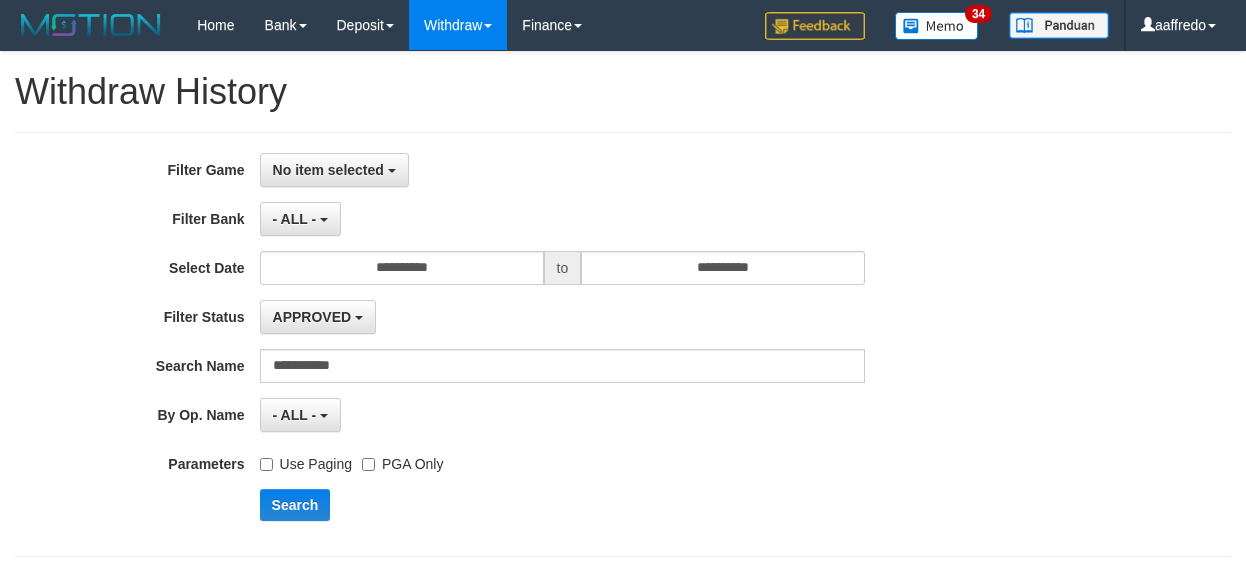 scroll, scrollTop: 0, scrollLeft: 0, axis: both 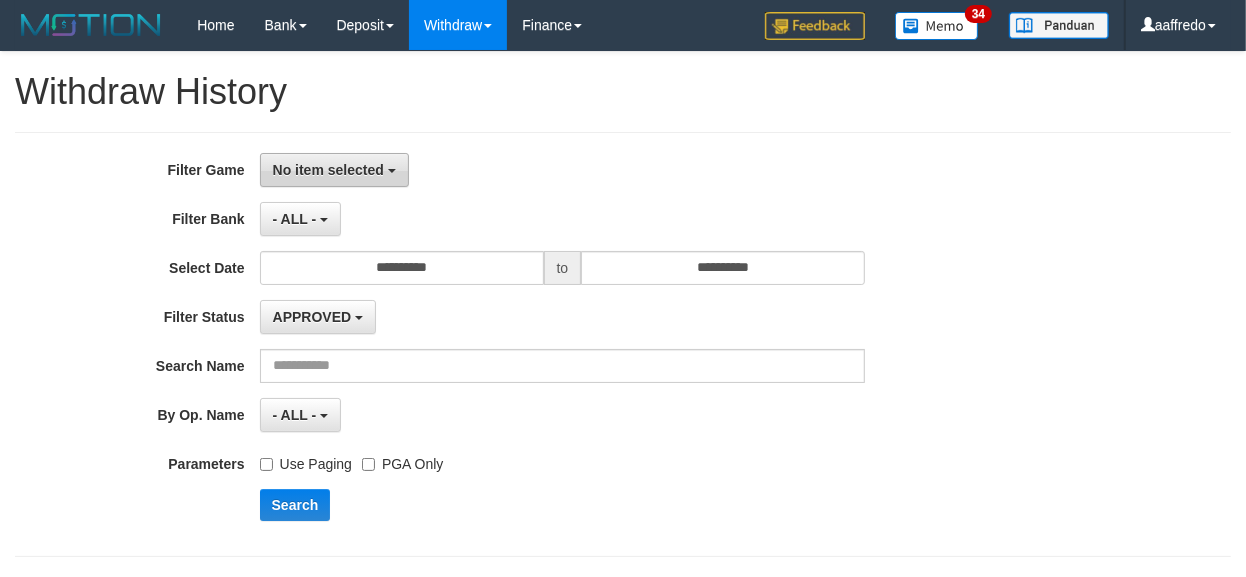 click on "No item selected" at bounding box center (334, 170) 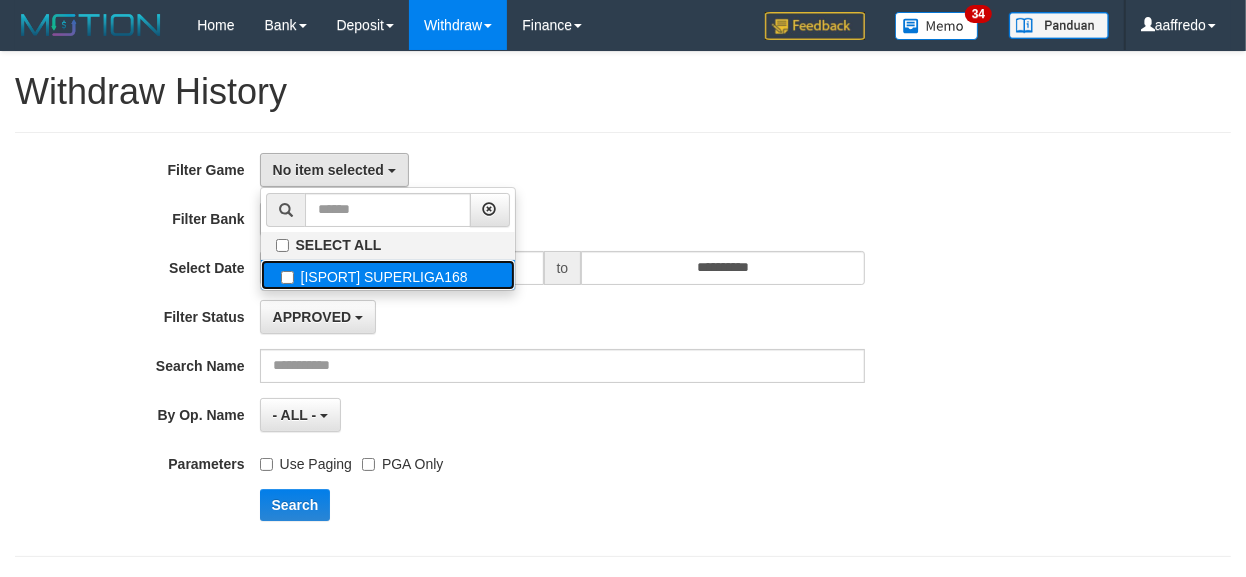 click on "[ISPORT] SUPERLIGA168" at bounding box center (388, 245) 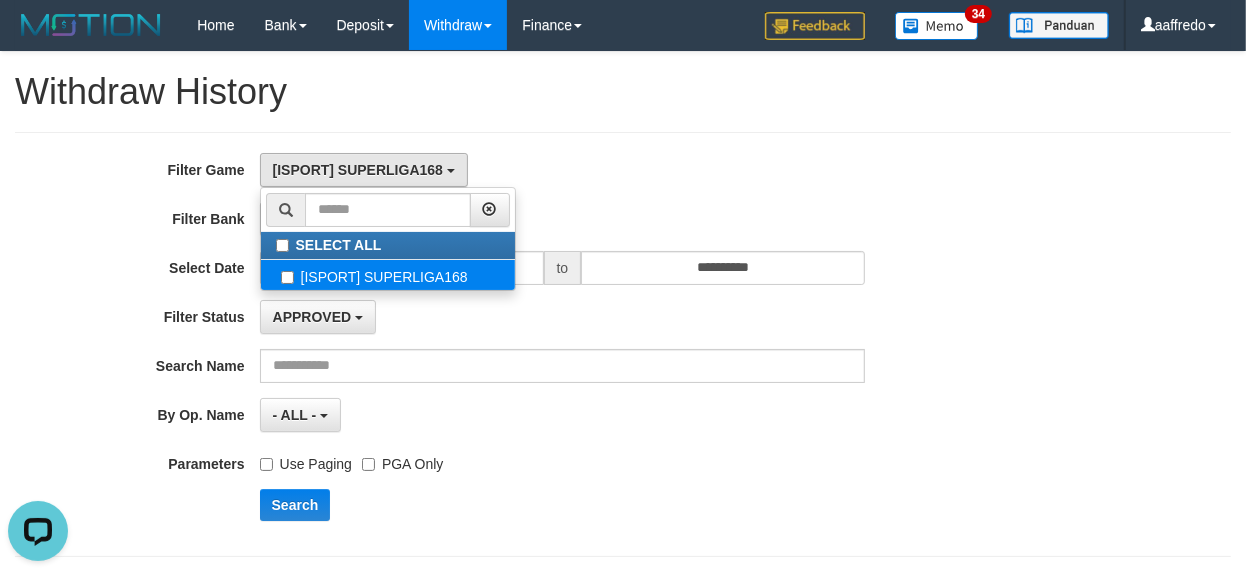 scroll, scrollTop: 0, scrollLeft: 0, axis: both 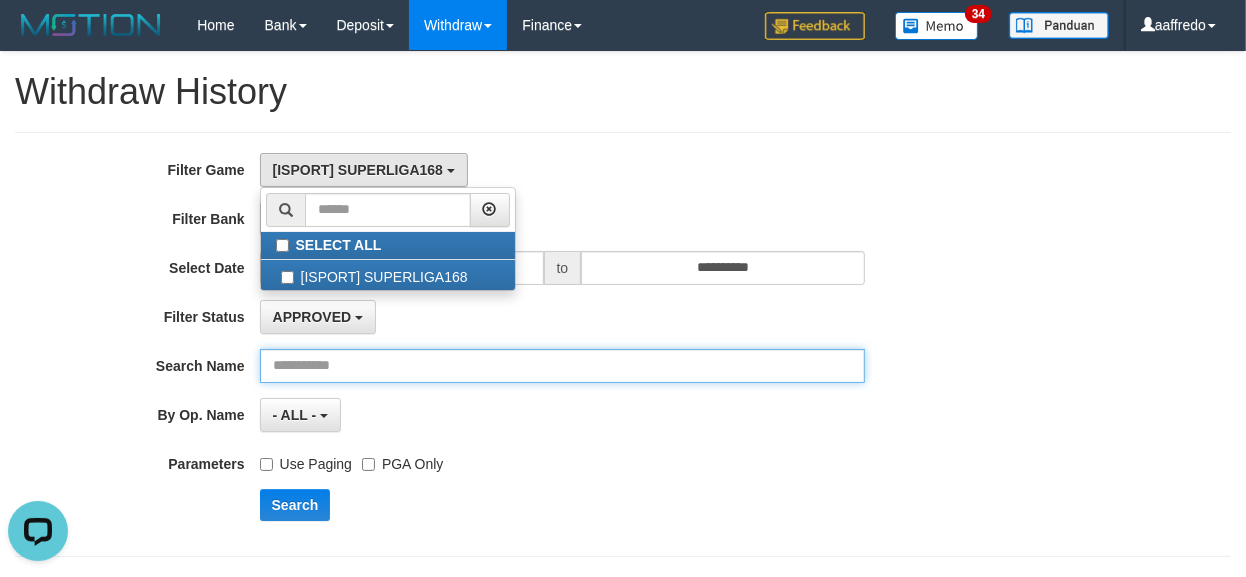 click at bounding box center [563, 366] 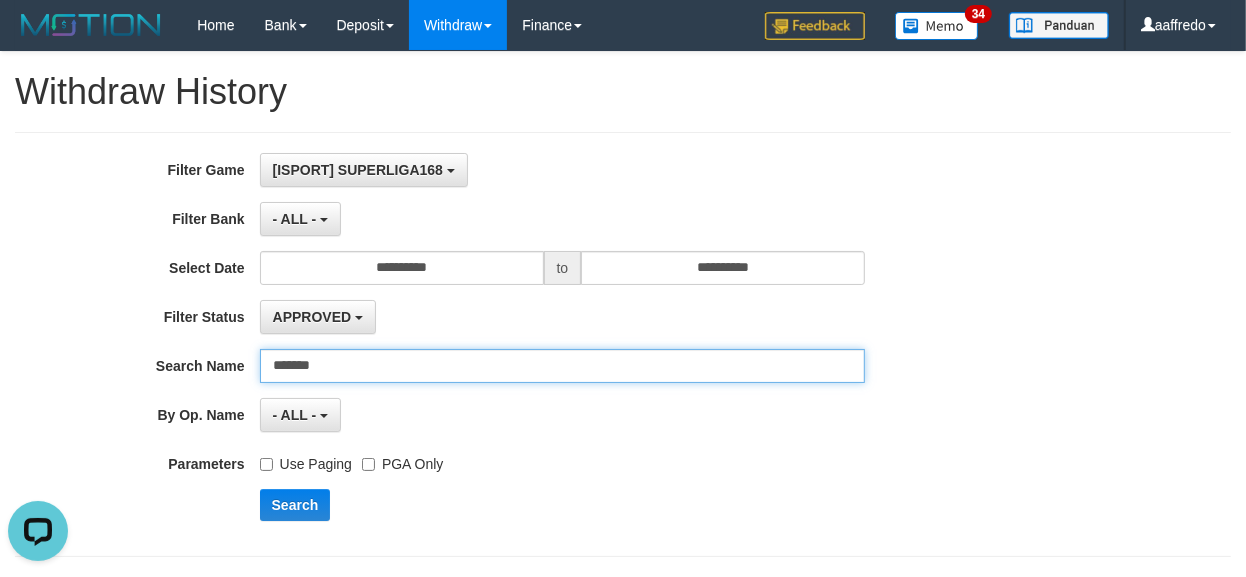 type on "*******" 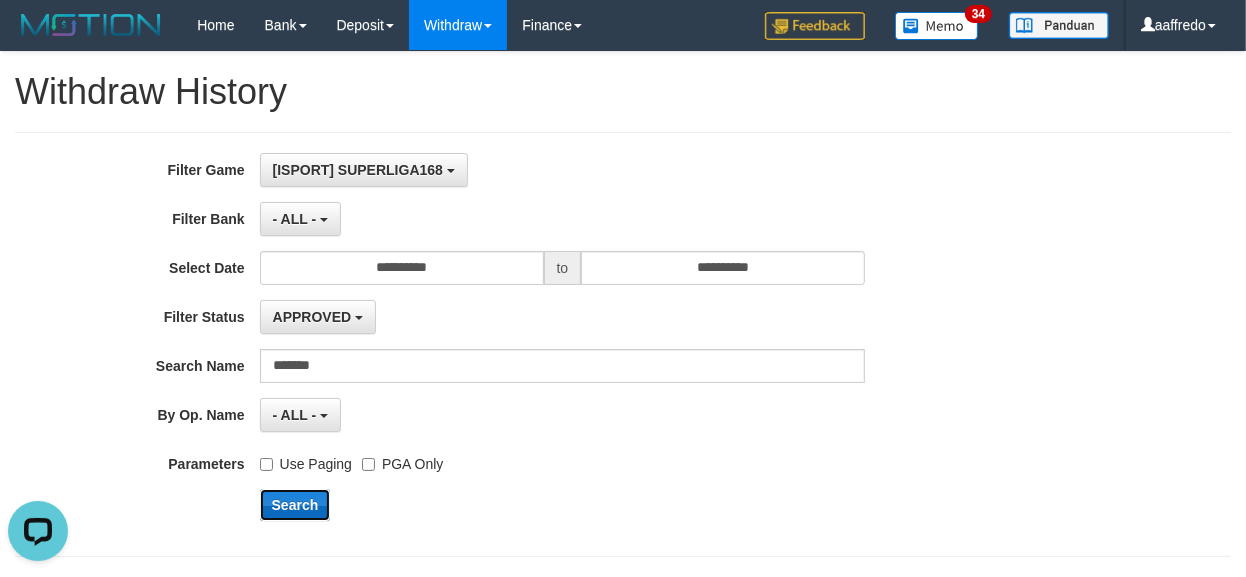 click on "Search" at bounding box center (295, 505) 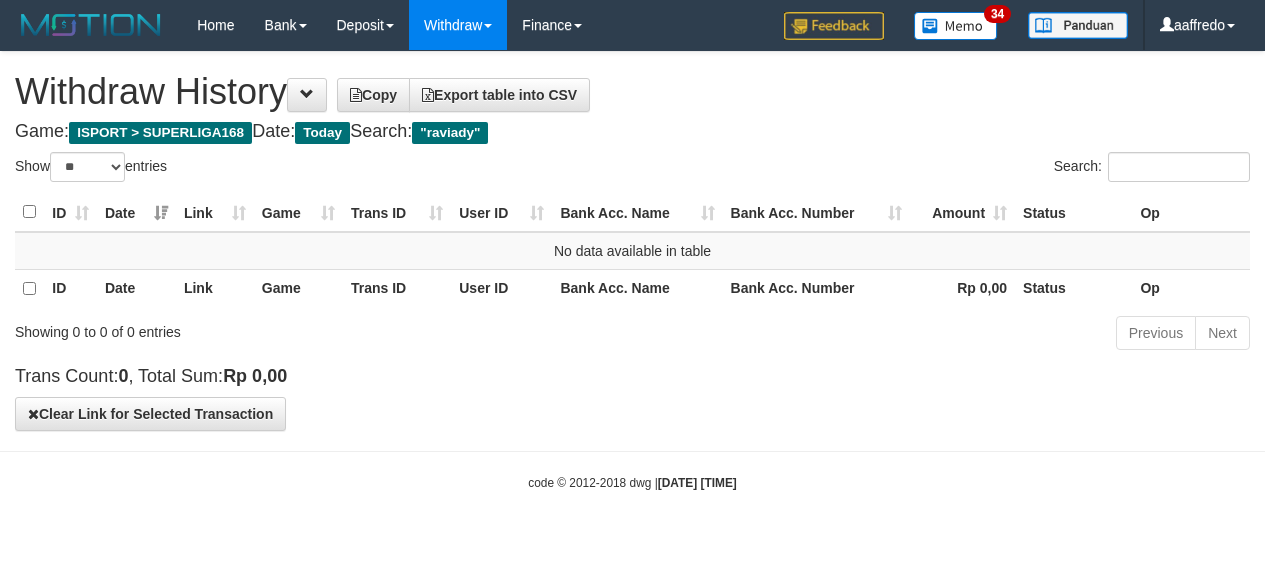 scroll, scrollTop: 0, scrollLeft: 0, axis: both 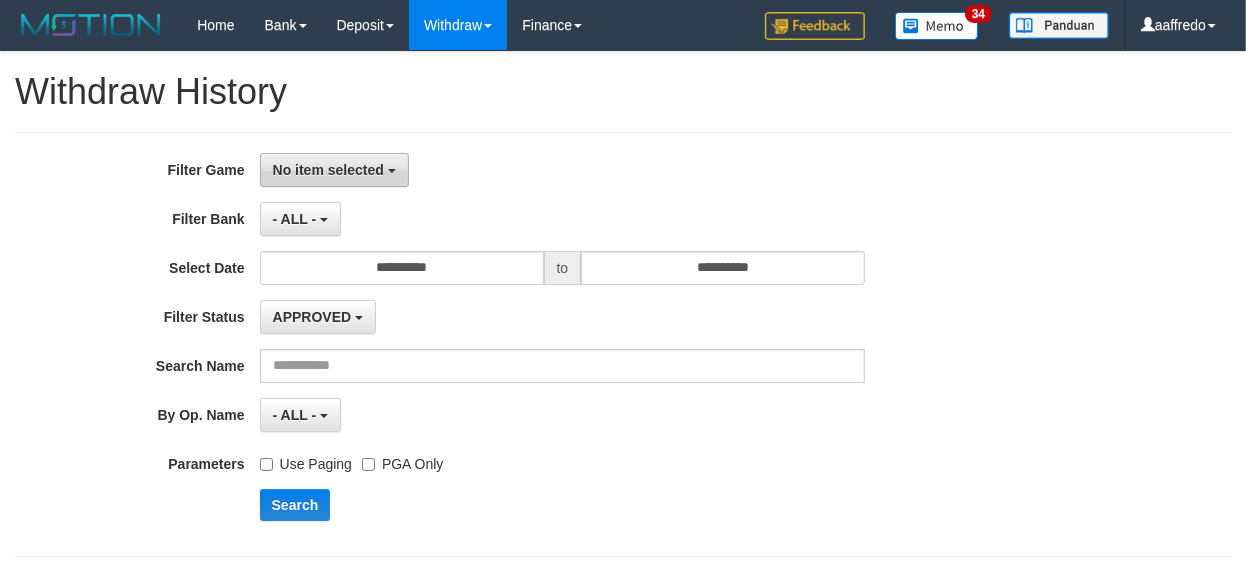 click on "No item selected" at bounding box center (334, 170) 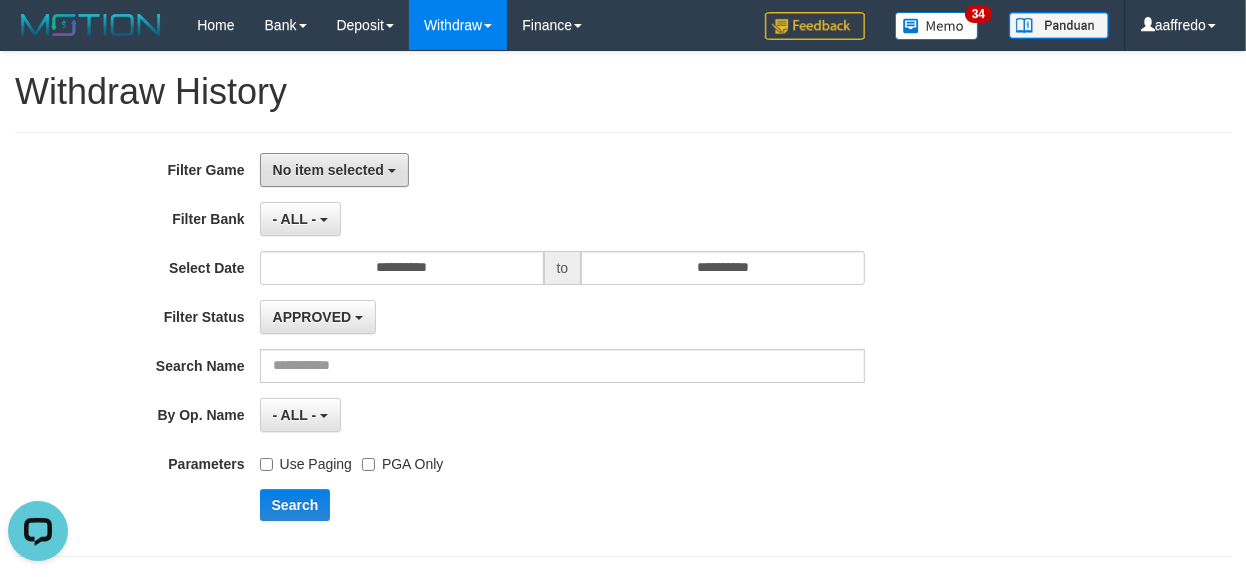scroll, scrollTop: 0, scrollLeft: 0, axis: both 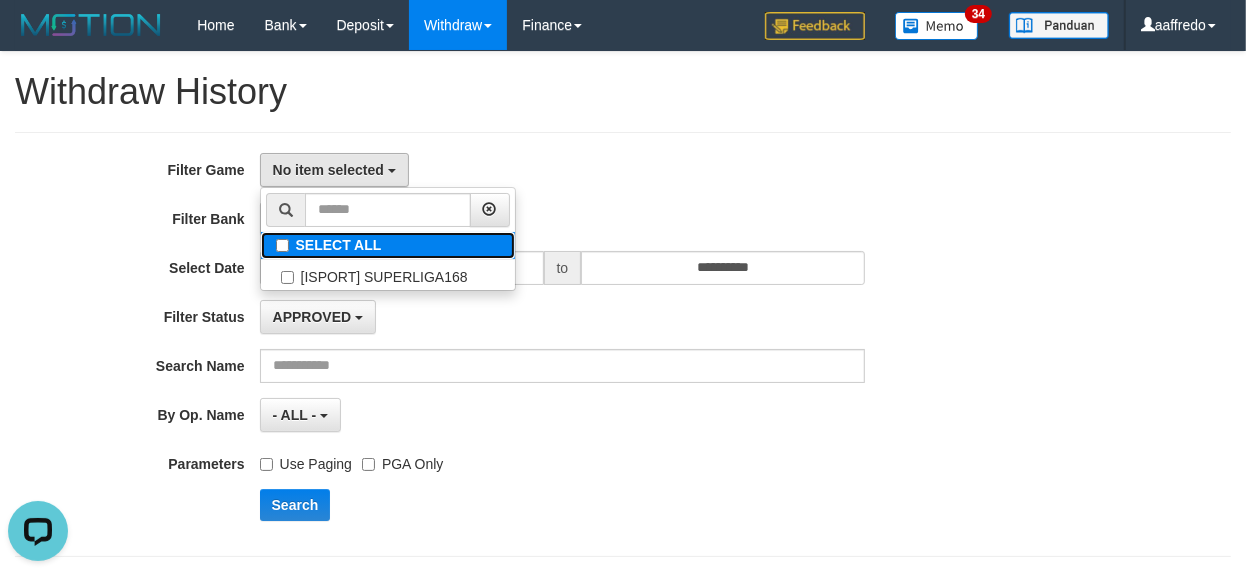 click on "SELECT ALL" at bounding box center [388, 245] 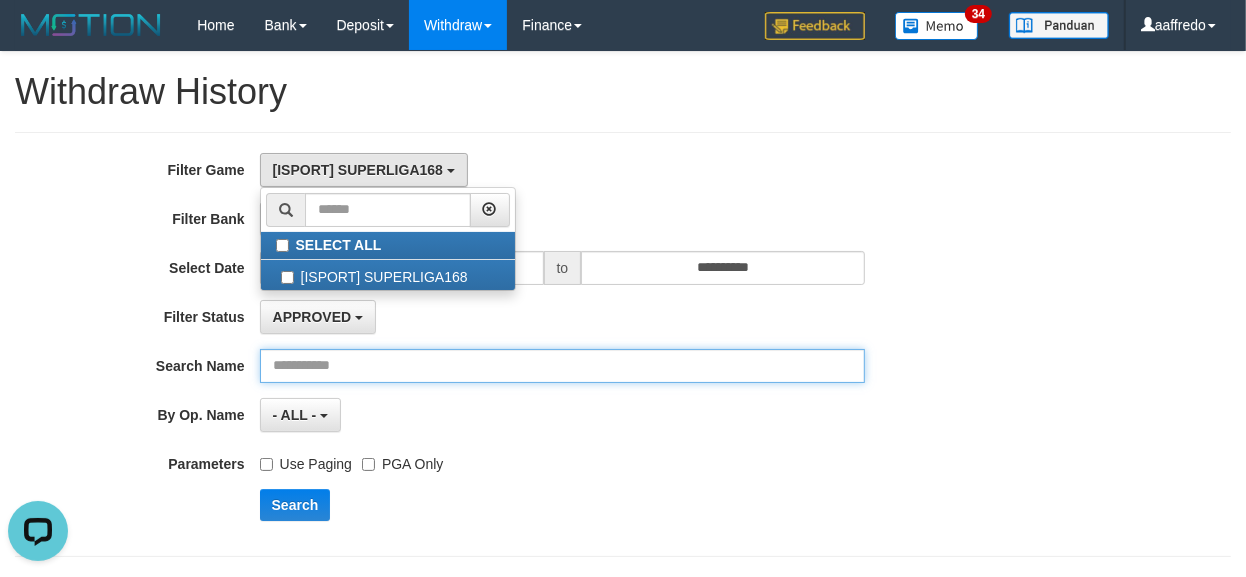 click at bounding box center [563, 366] 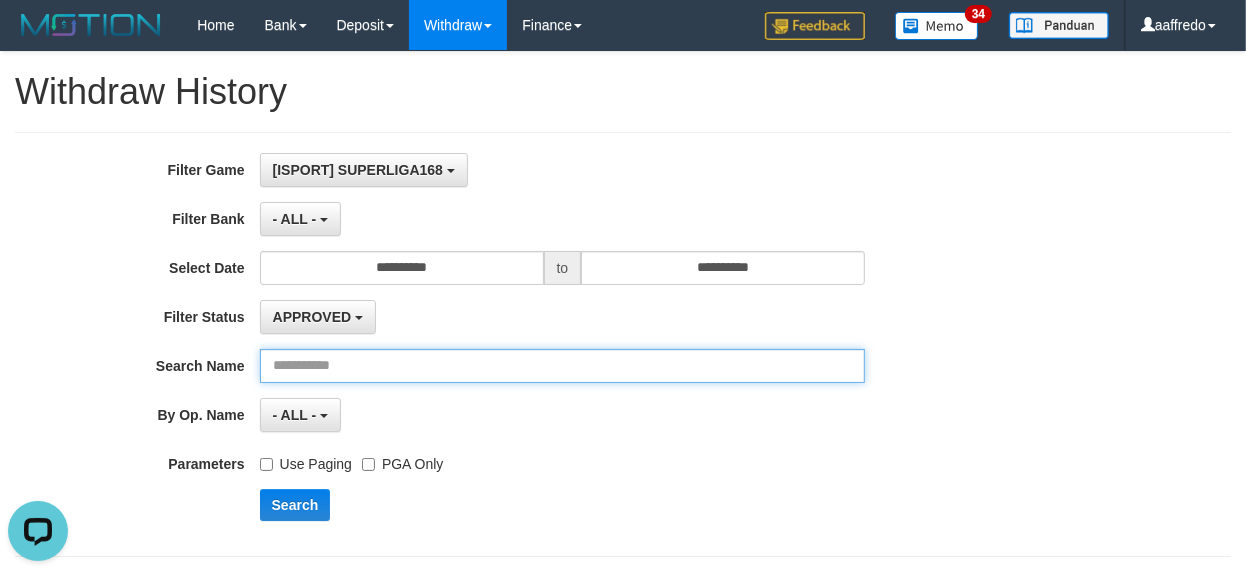 paste on "*******" 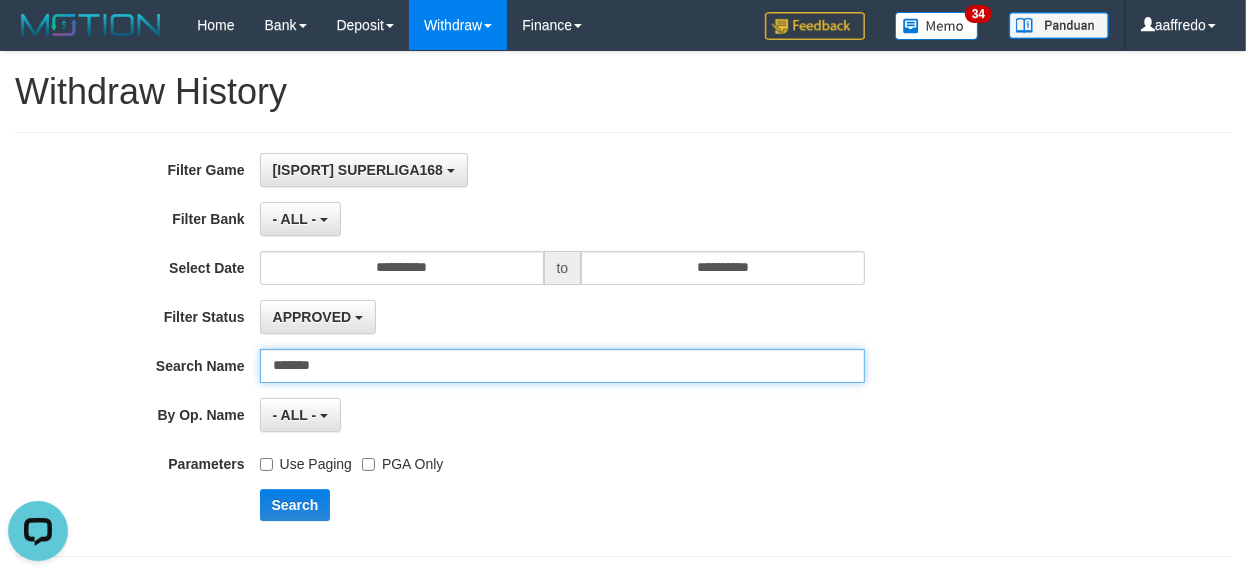 type on "*******" 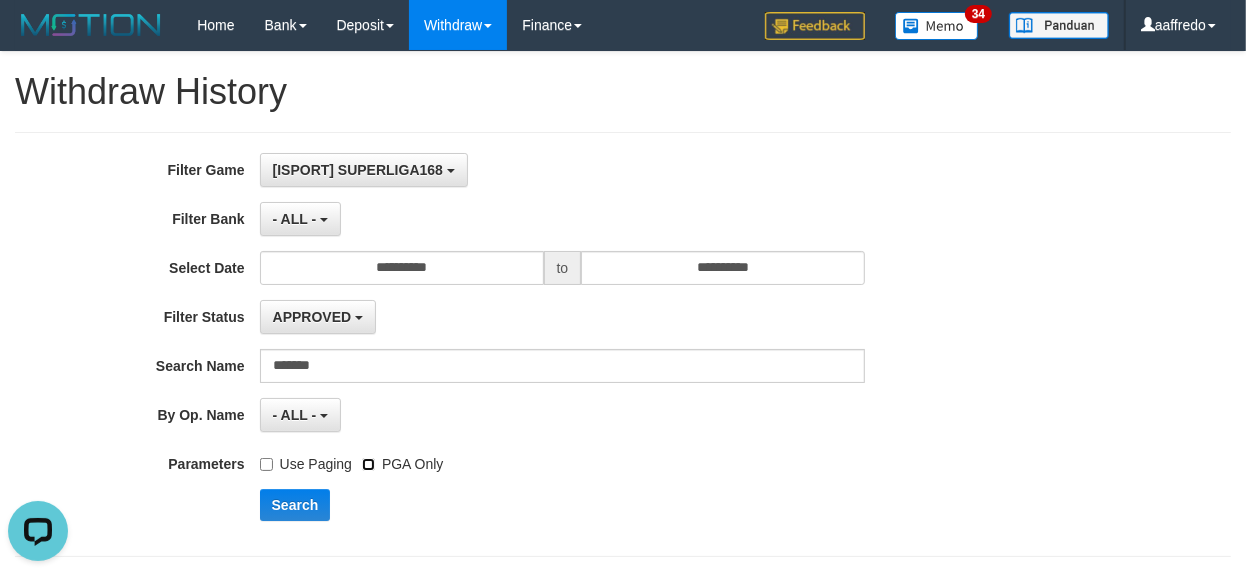 click on "PGA Only" at bounding box center [402, 460] 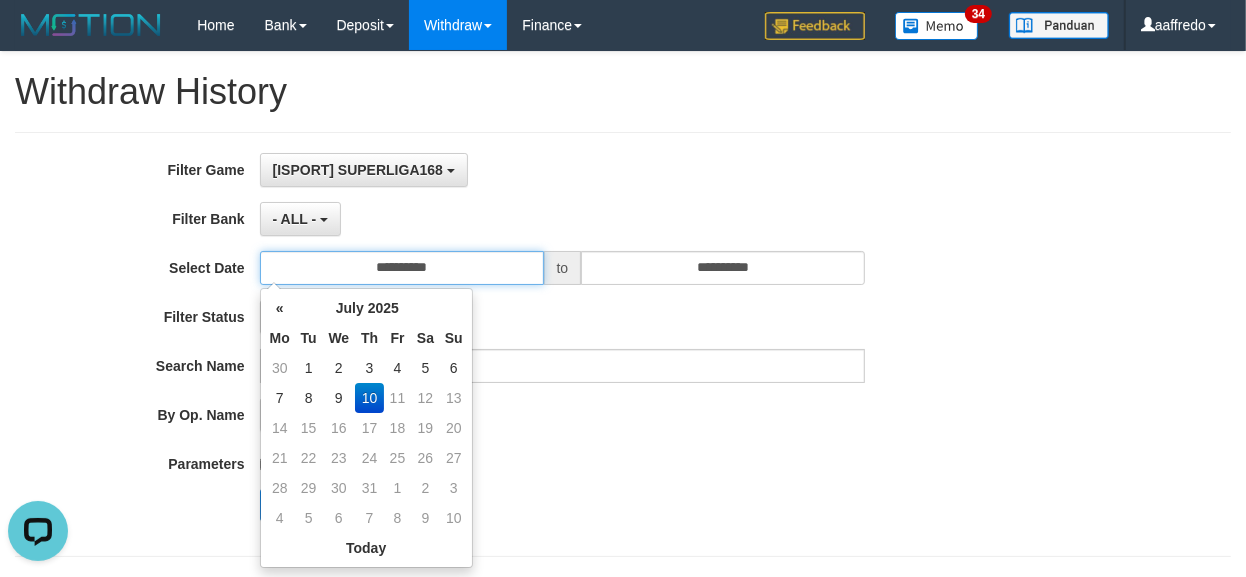 drag, startPoint x: 463, startPoint y: 275, endPoint x: 442, endPoint y: 337, distance: 65.459915 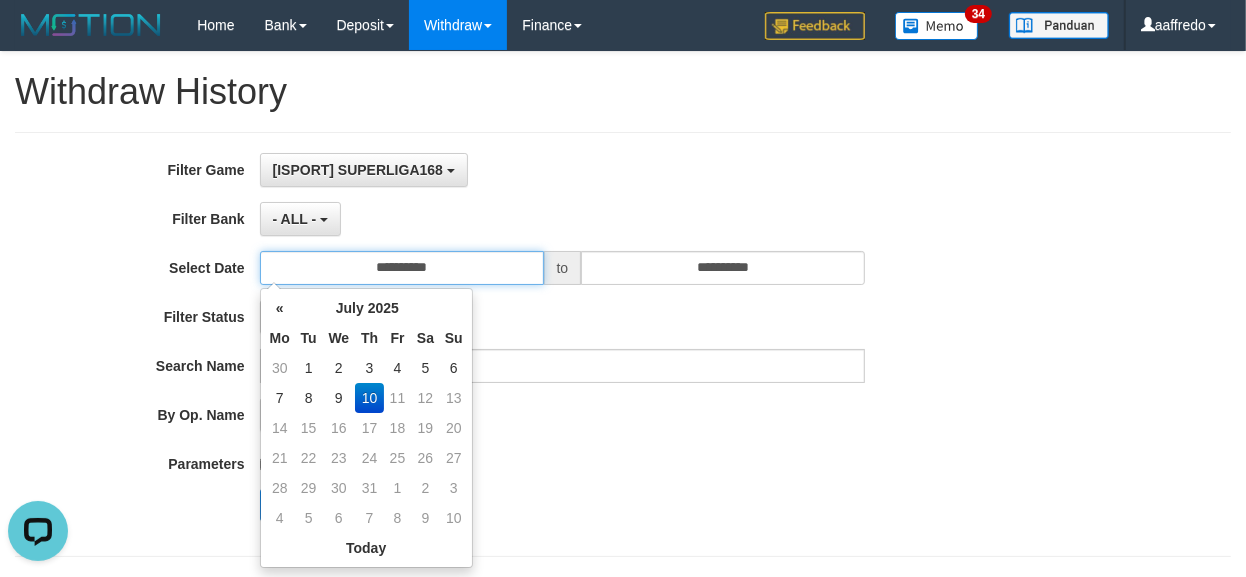 click on "**********" at bounding box center [402, 268] 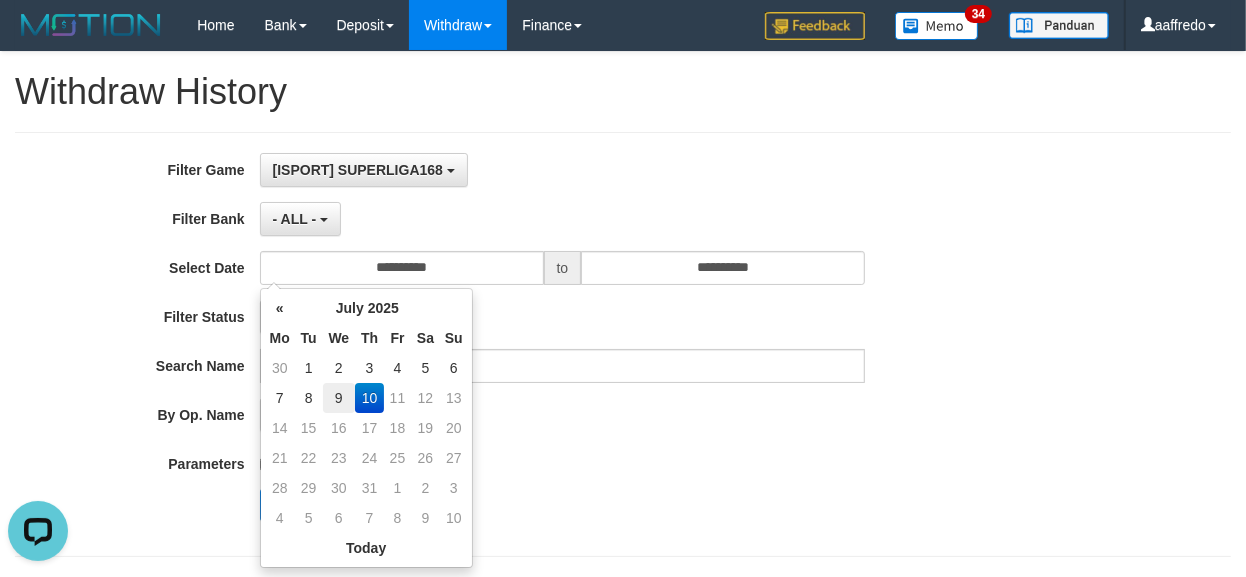 click on "9" at bounding box center [339, 368] 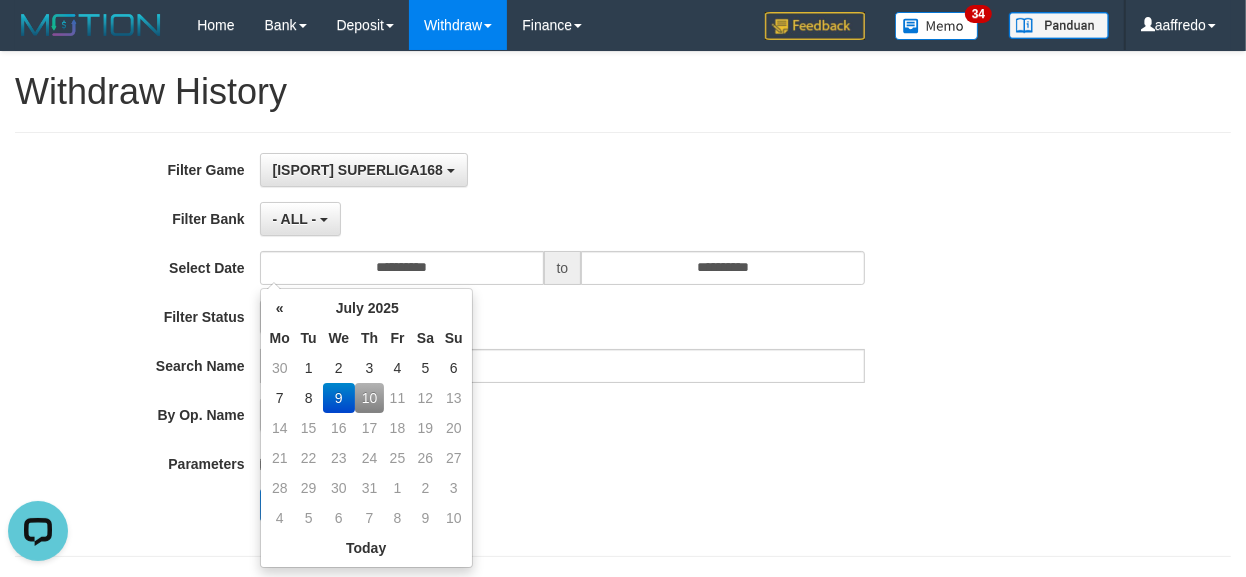 click on "- ALL -    - select status -  - ALL -" at bounding box center (563, 170) 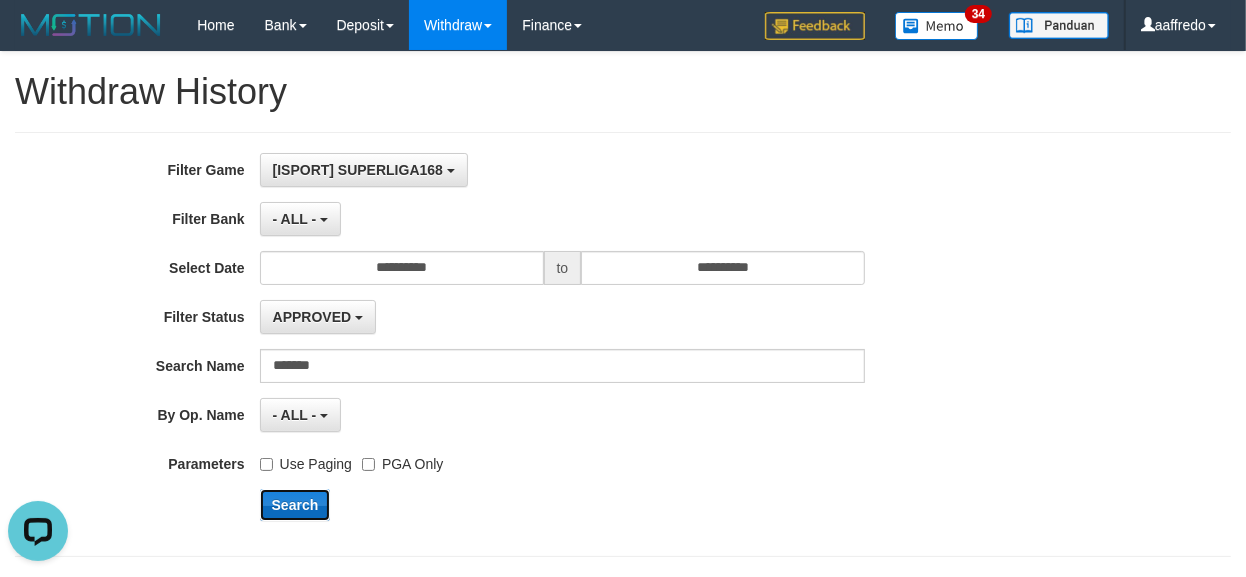 click on "Search" at bounding box center (295, 505) 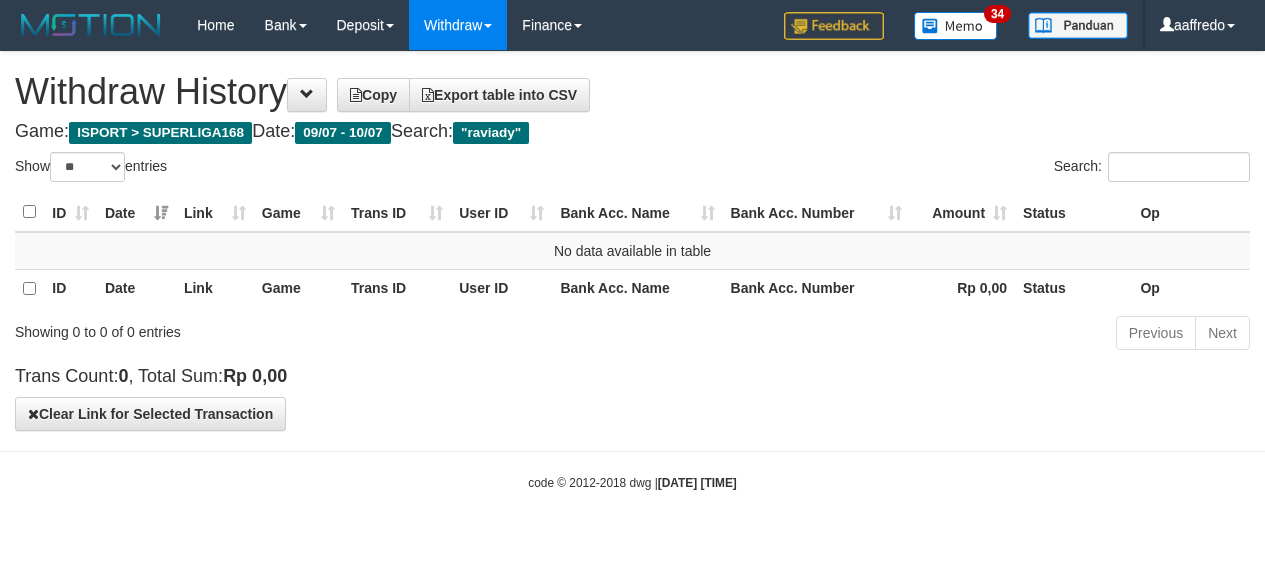 scroll, scrollTop: 0, scrollLeft: 0, axis: both 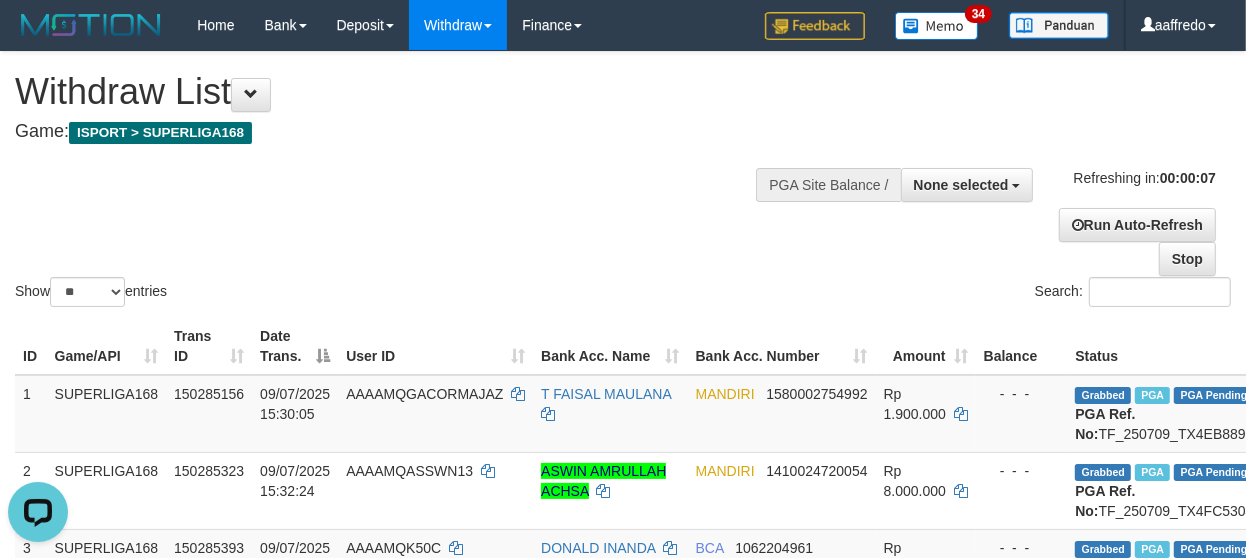 click on "ID Game/API Trans ID Date Trans. User ID Bank Acc. Name Bank Acc. Number Amount Balance Status Op Action
1 SUPERLIGA168 150285156 09/07/2025 15:30:05 AAAAMQGACORMAJAZ    T [NAME] [LAST]    MANDIRI     1580002754992 Rp 1.900.000    -  -  - Grabbed   PGA   PGA Pending 000 {"status":"000","data":{"unique_id":"347-150285156-20250709","reference_no":"TF_250709_TX4EB88924C6705QBIGT","amount":"1900000.00","fee":"0.00","merchant_surcharge_rate":"0.00","charge_to":"MERC","payout_amount":"1900000.00","disbursement_status":0,"disbursement_description":"ON PROCESS","created_at":"2025-07-09 15:36:05","executed_at":"2025-07-09 15:36:05","bank":{"code":"008","name":"BANK MANDIRI","account_number":"1580002754992","account_name":"T [NAME] [LAST]"},"note":"aafounsreynich","merchant_balance":{"balance_effective":12178913447,"balance_pending":5208237741,"balance_disbursement":138261545,"balance_collection":199238443843}}} PGA Ref. No:  TF_250709_TX4EB88924C6705QBIGT  Vendor: Purple AUTOWD-BOT-PGA" at bounding box center (623, 1309) 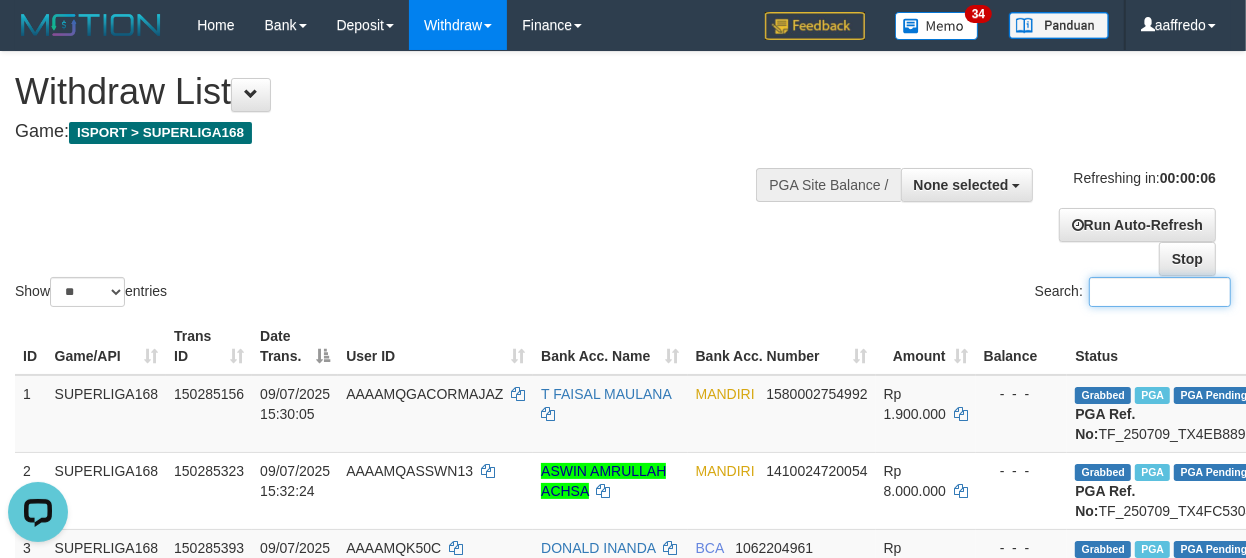 click on "Search:" at bounding box center (1160, 292) 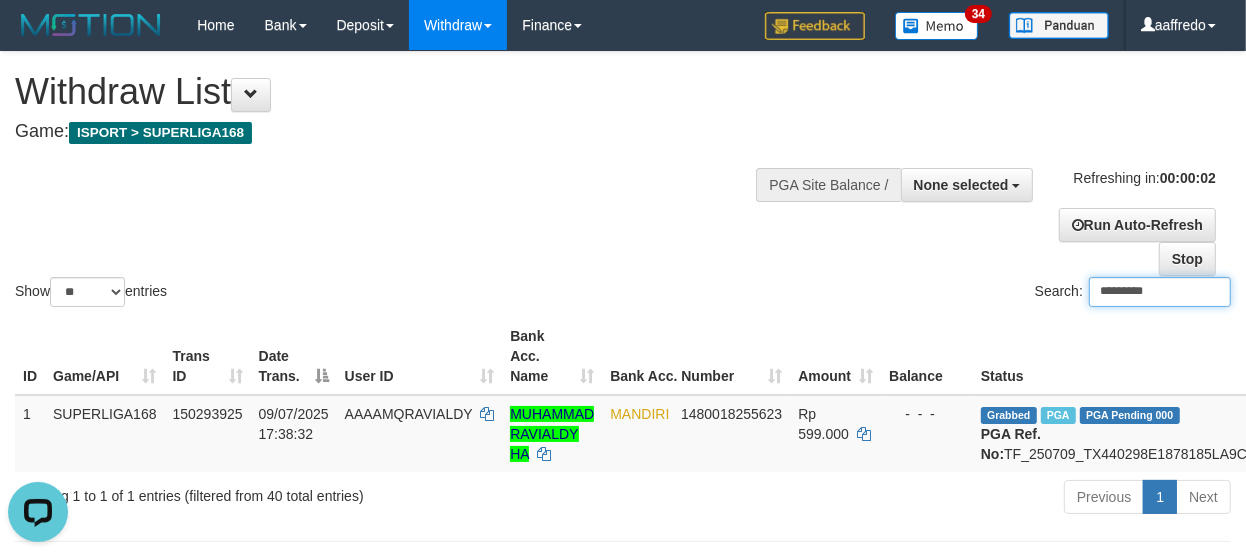 type on "********" 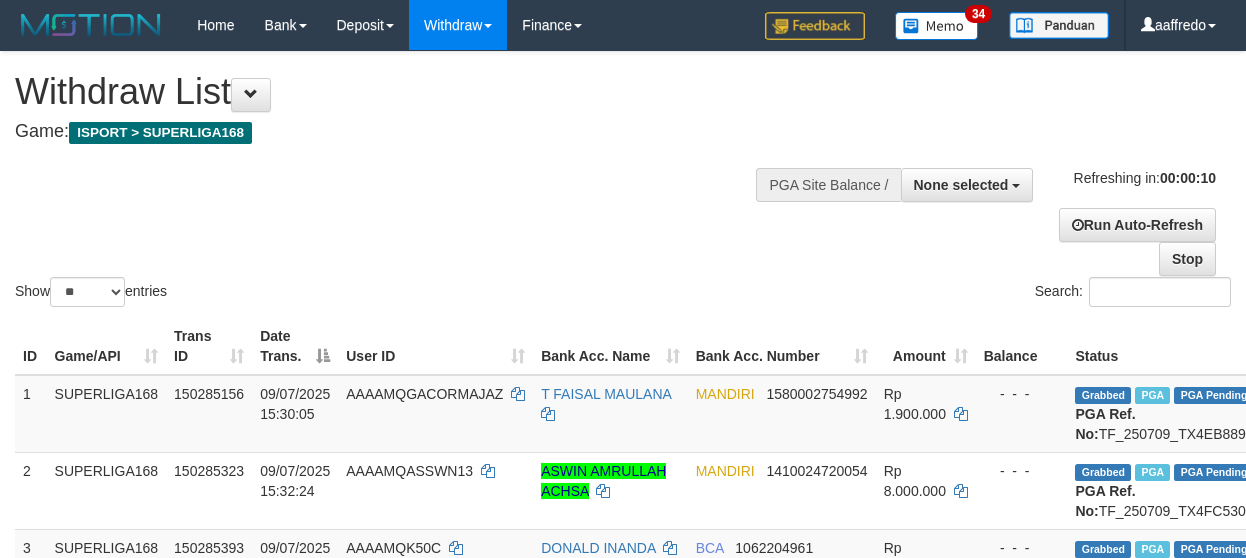 scroll, scrollTop: 0, scrollLeft: 0, axis: both 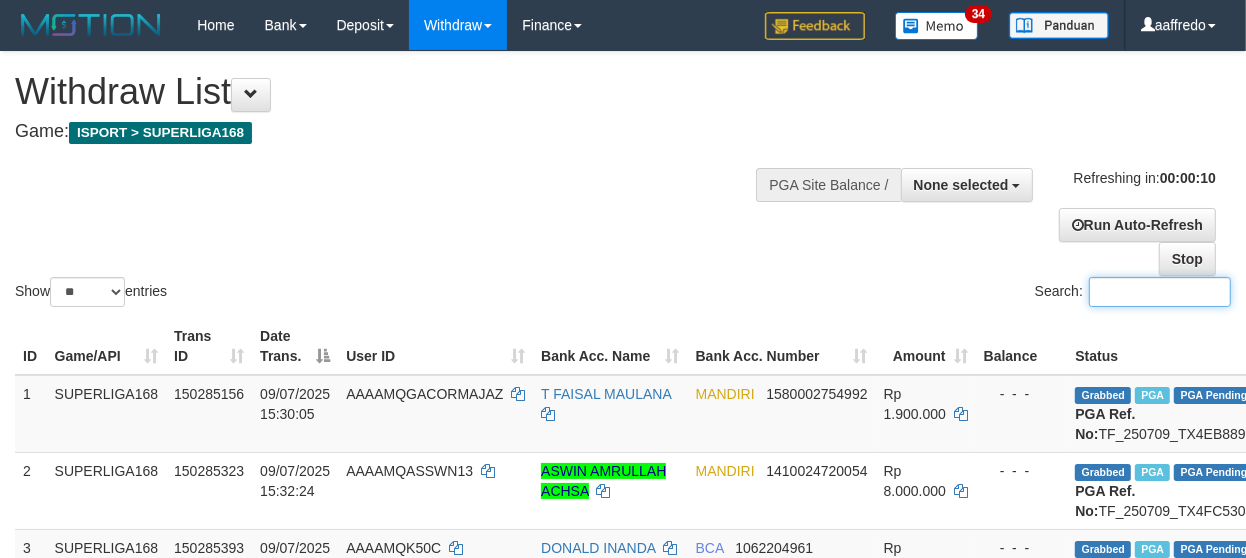 click on "Search:" at bounding box center (1160, 292) 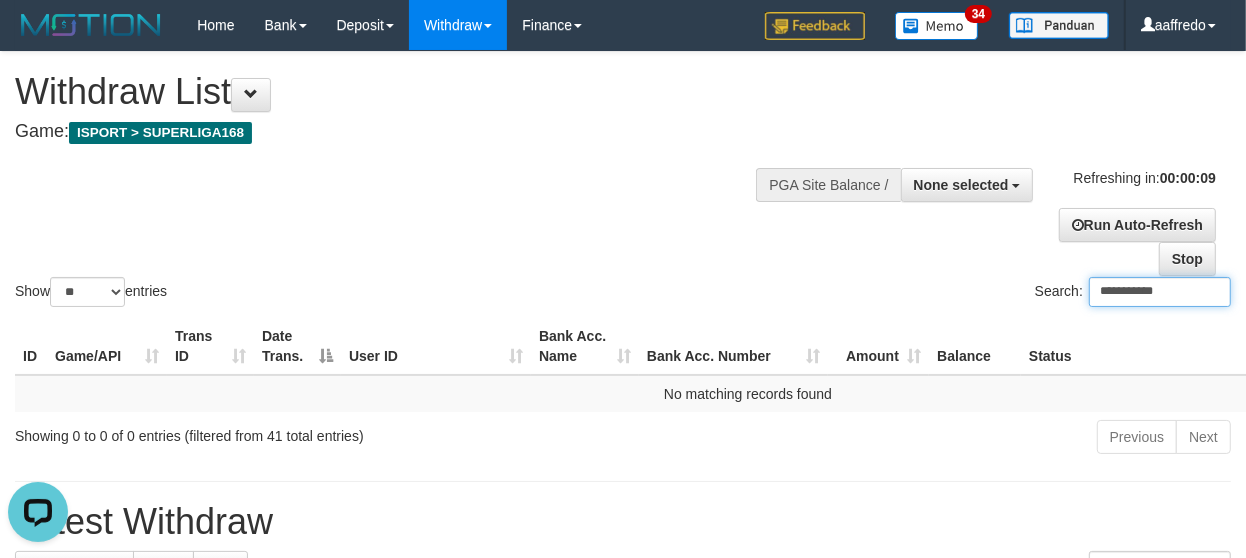 scroll, scrollTop: 0, scrollLeft: 0, axis: both 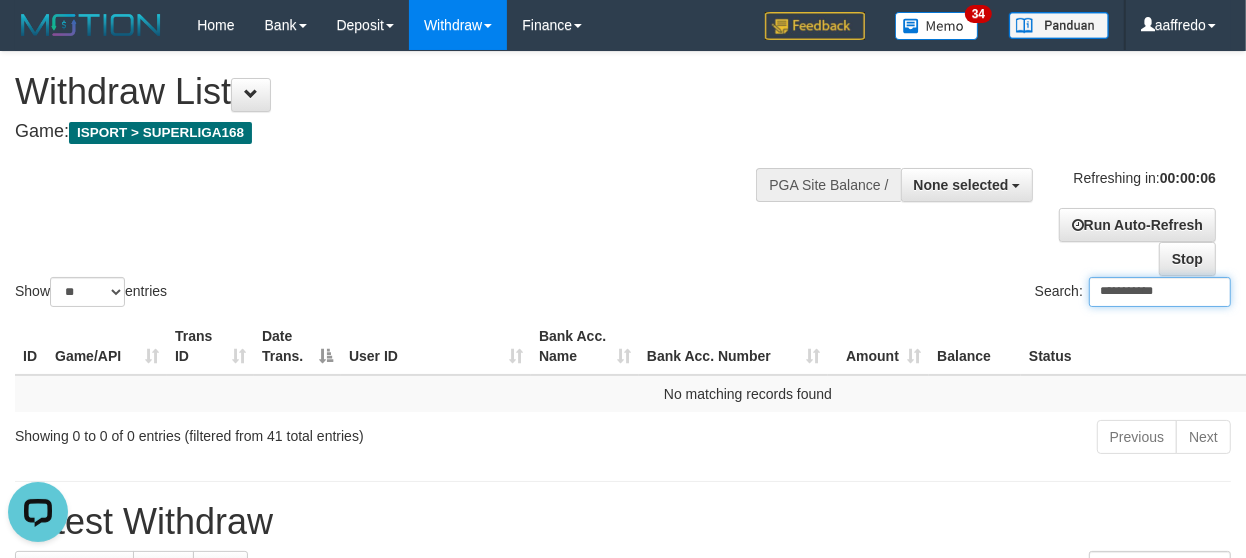 click on "**********" at bounding box center (1160, 292) 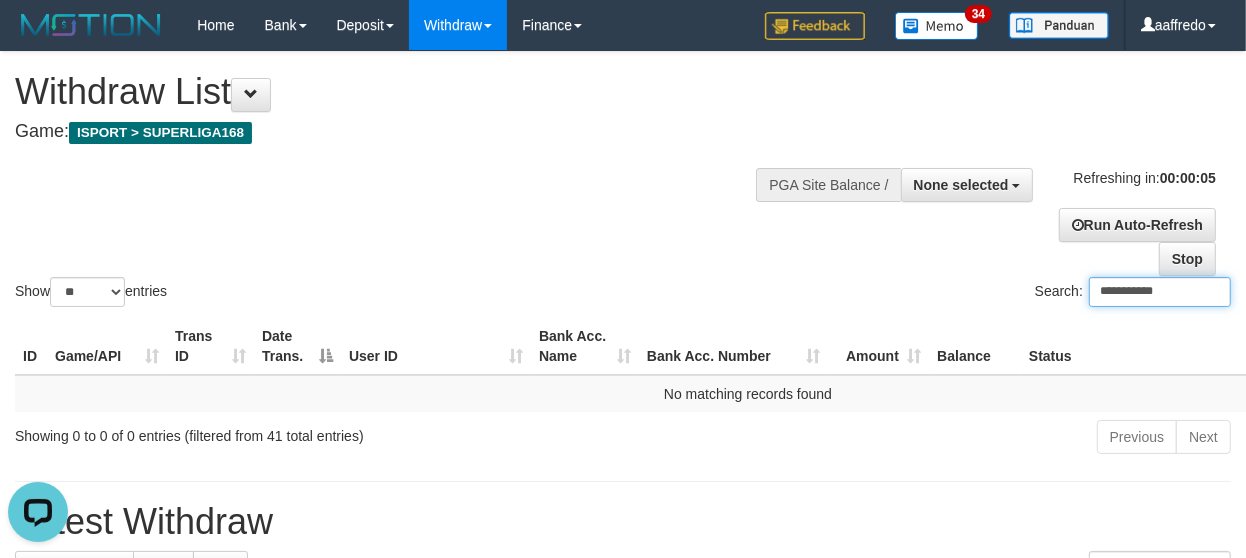 click on "**********" at bounding box center [1160, 292] 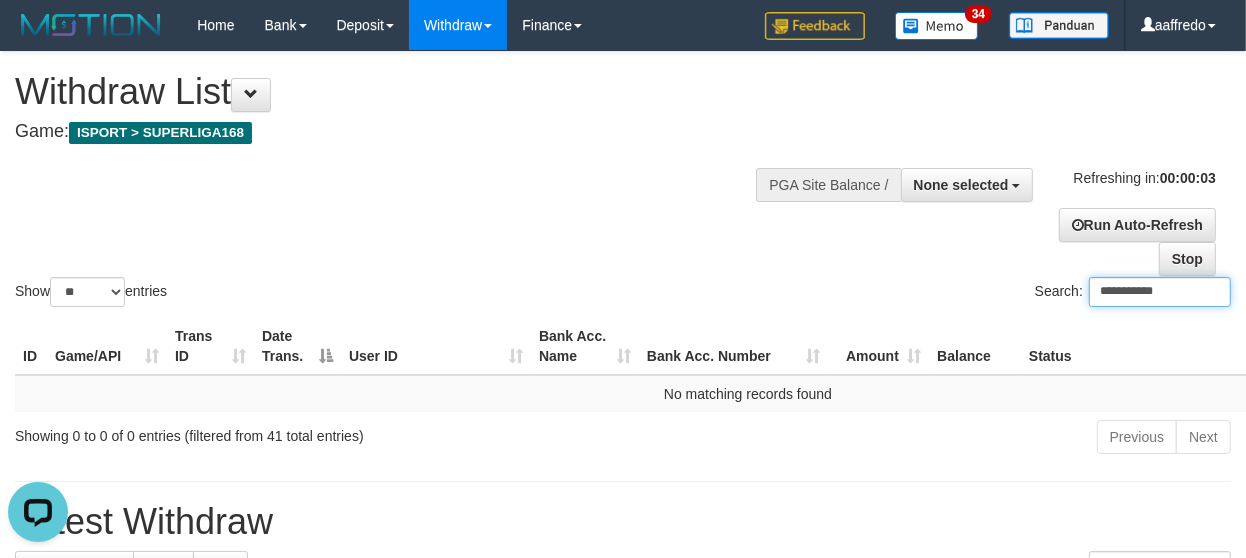 type on "**********" 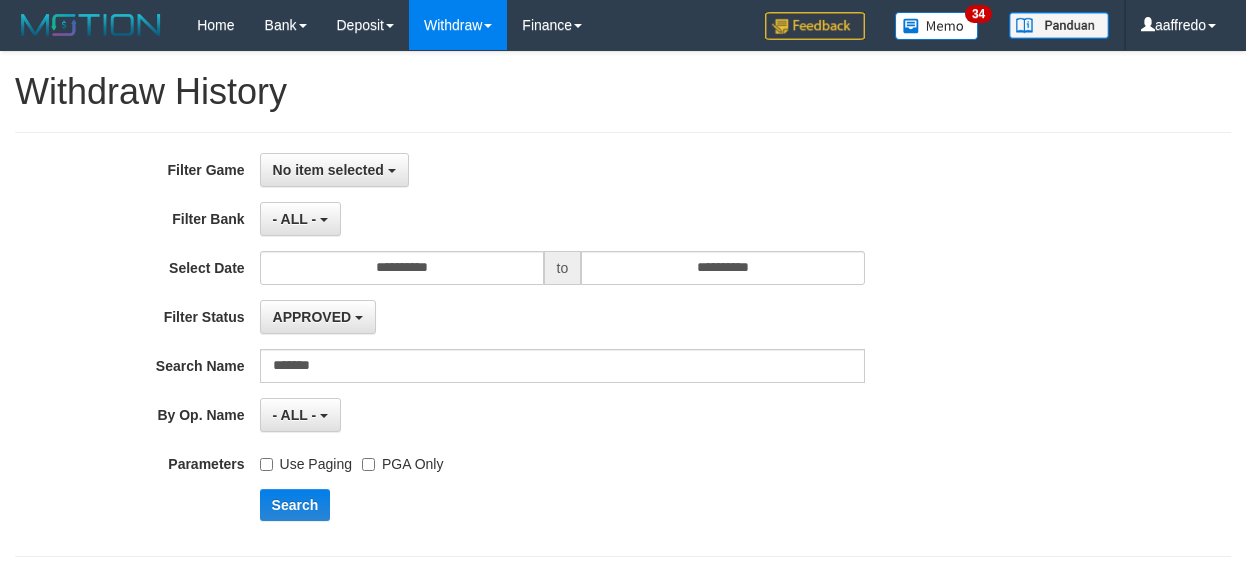 scroll, scrollTop: 0, scrollLeft: 0, axis: both 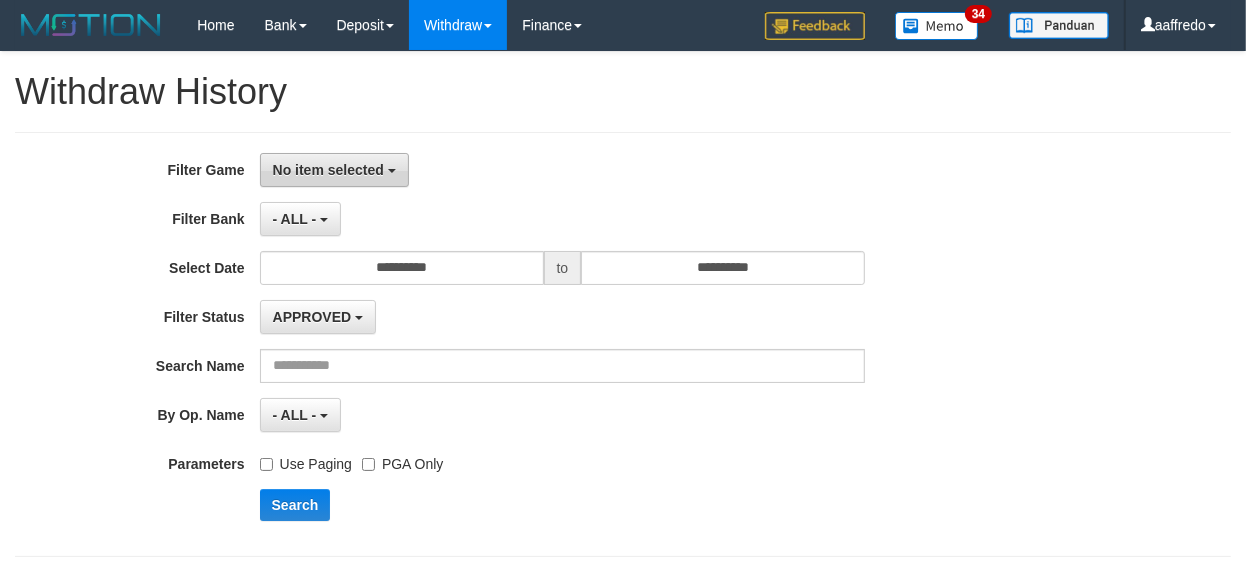 click on "No item selected" at bounding box center (334, 170) 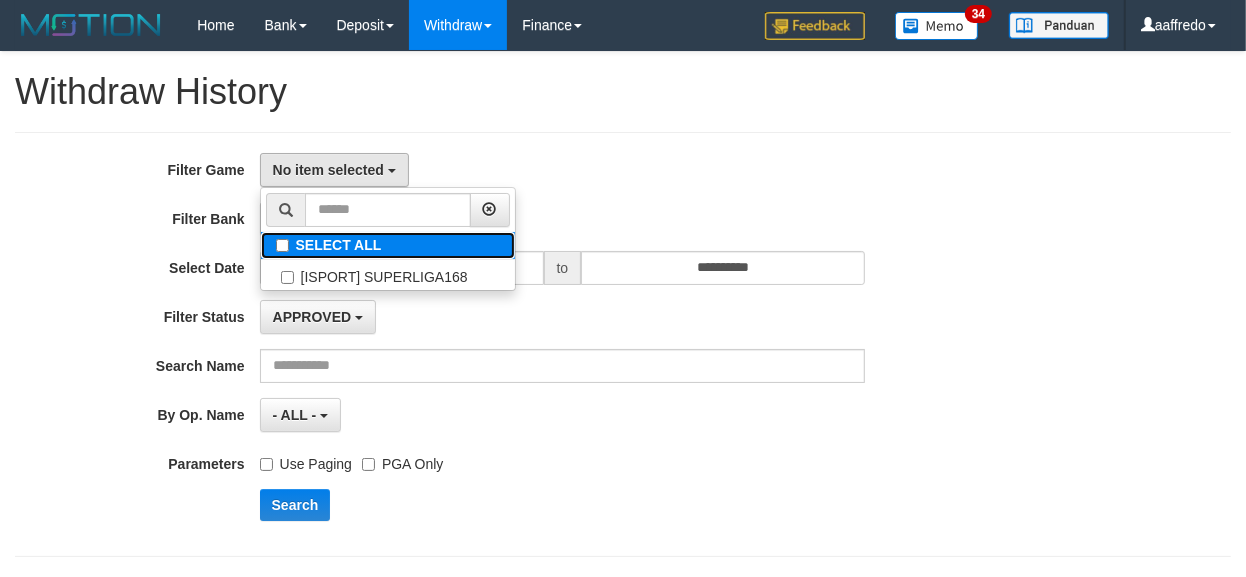 click on "SELECT ALL" at bounding box center (388, 245) 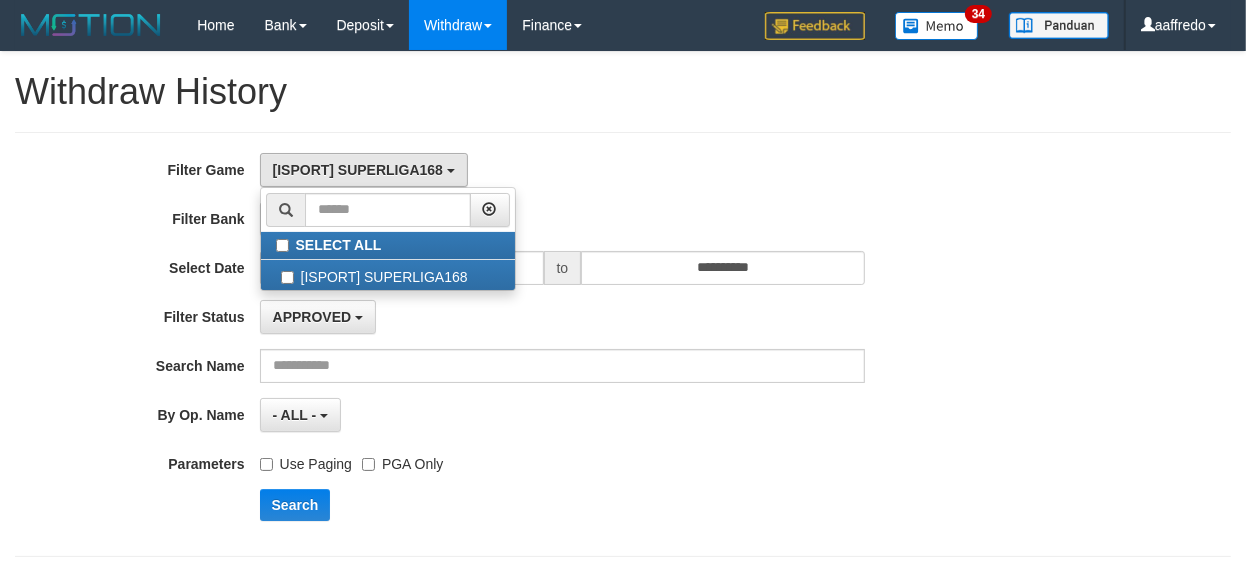 click on "**********" at bounding box center [519, 344] 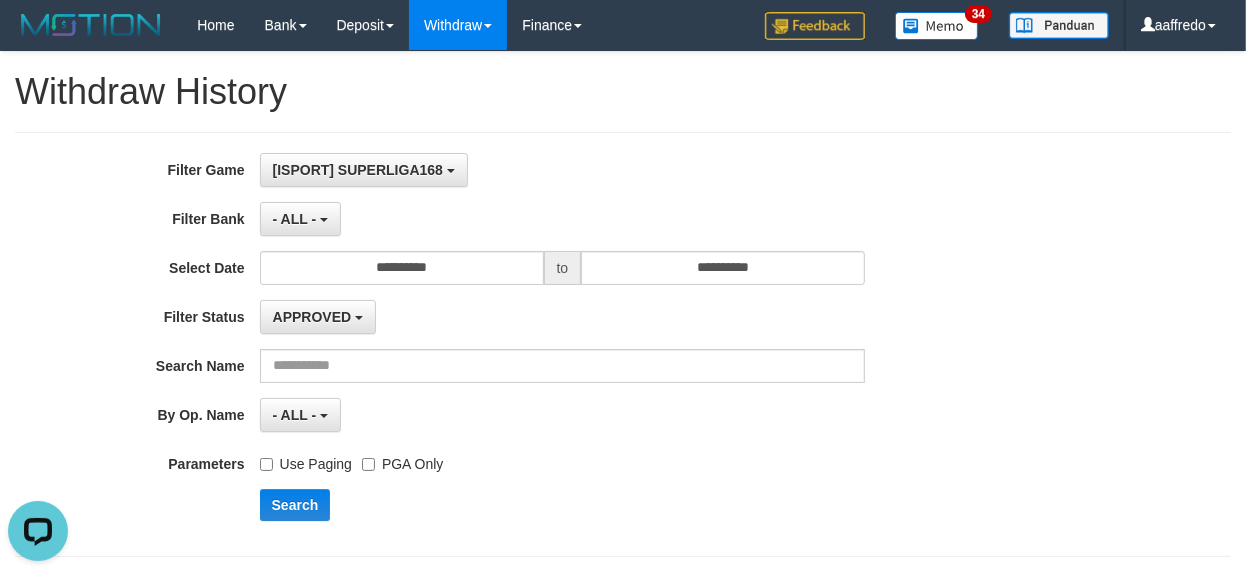 scroll, scrollTop: 0, scrollLeft: 0, axis: both 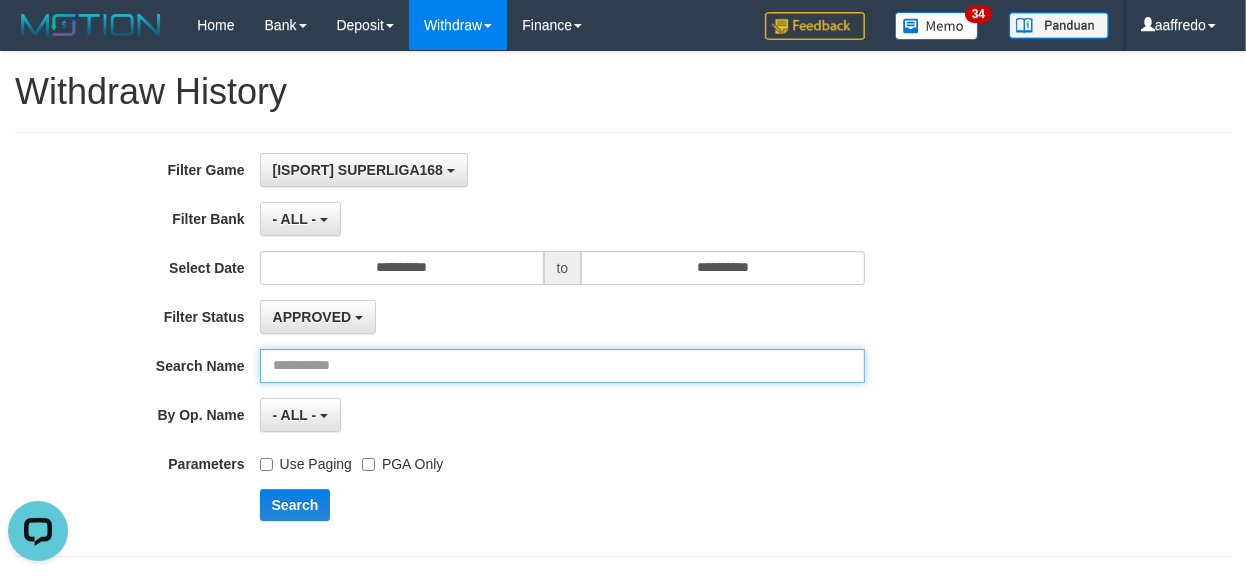 click at bounding box center (563, 366) 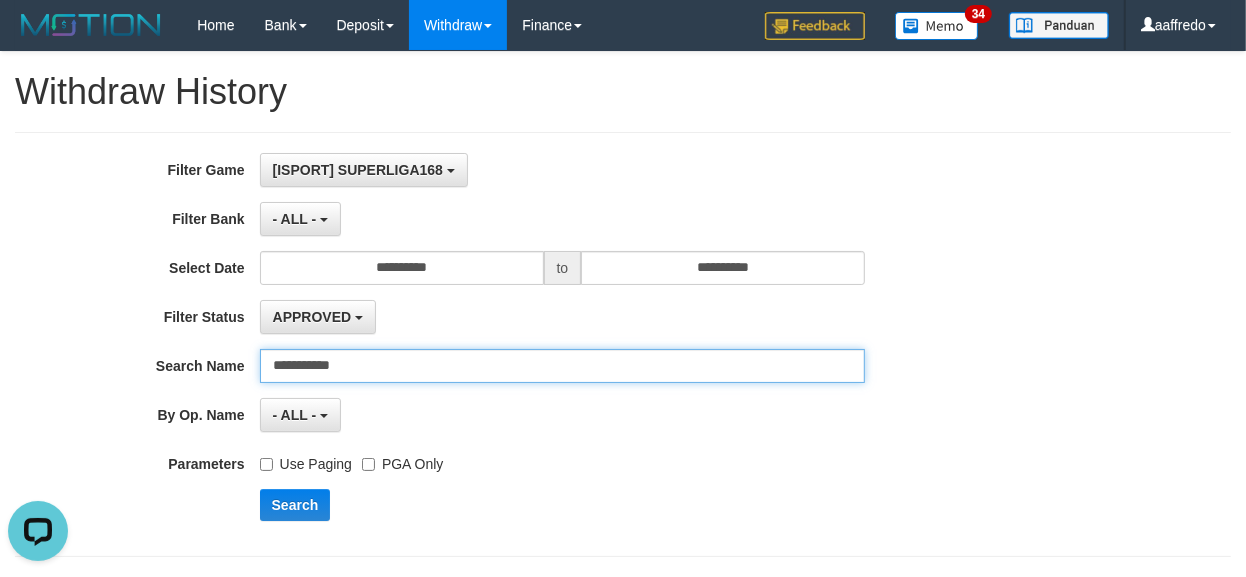 type on "**********" 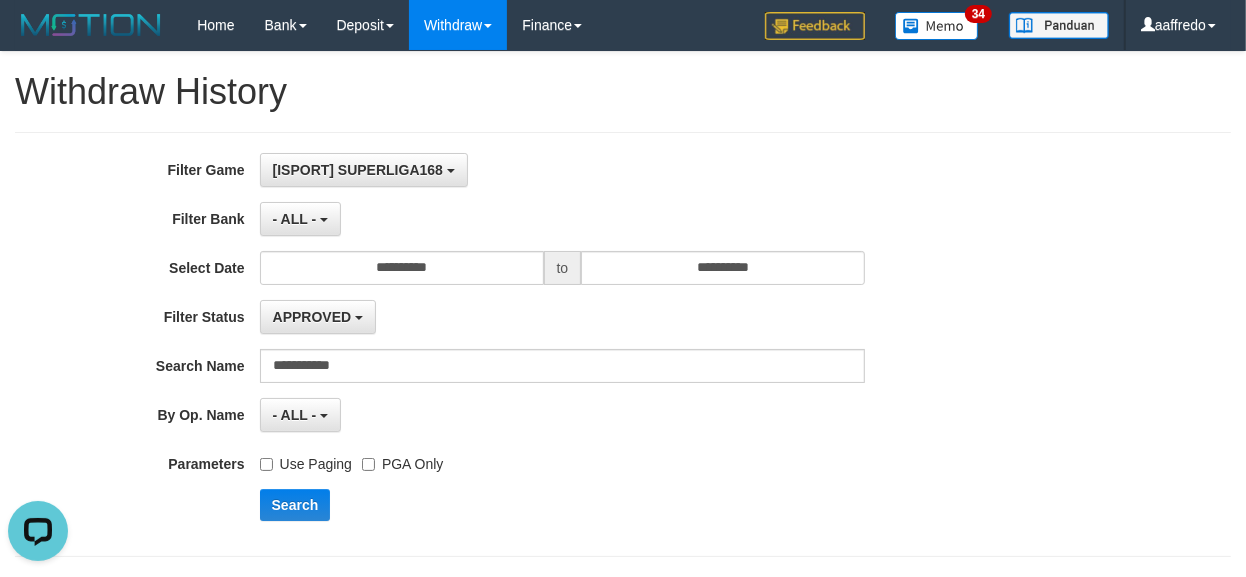 click on "PGA Only" at bounding box center (402, 460) 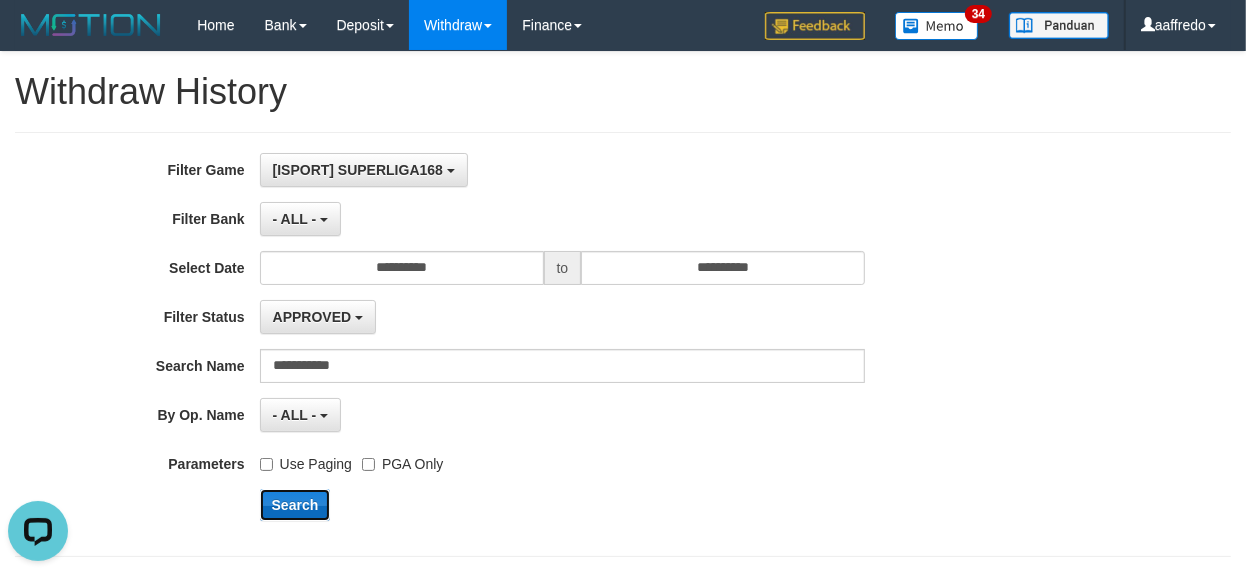 click on "Search" at bounding box center (295, 505) 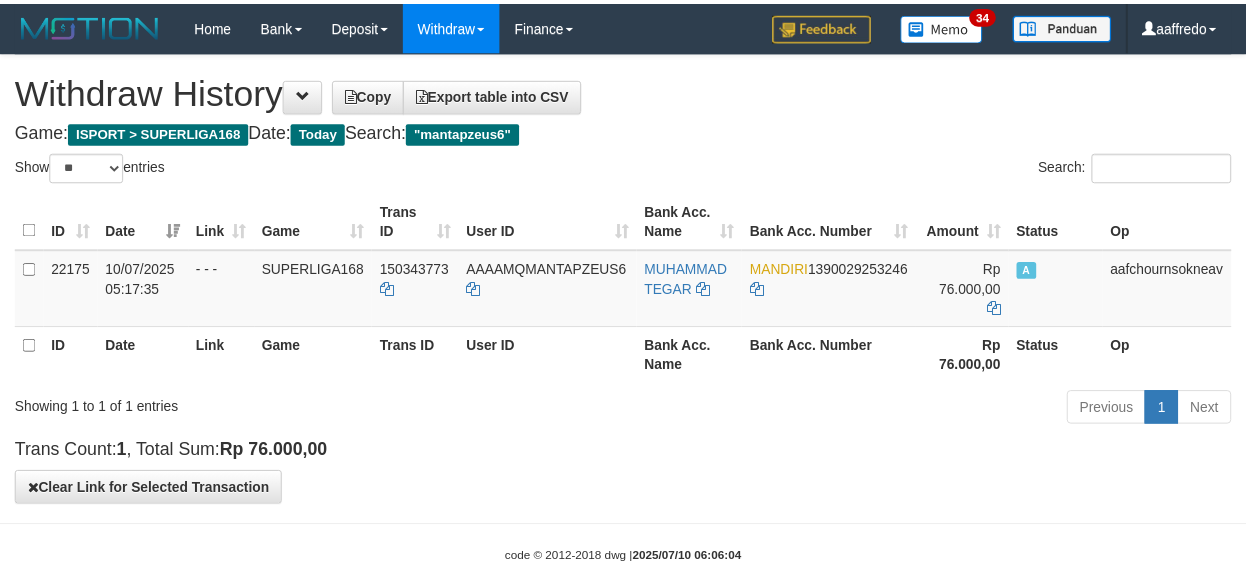 scroll, scrollTop: 0, scrollLeft: 0, axis: both 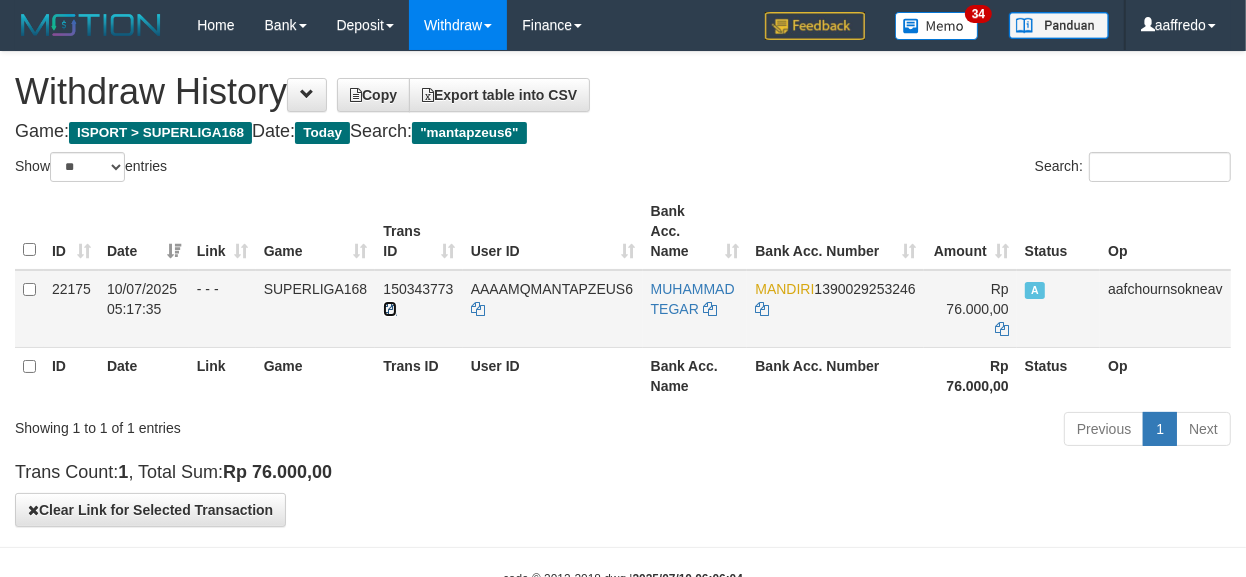 click at bounding box center (390, 309) 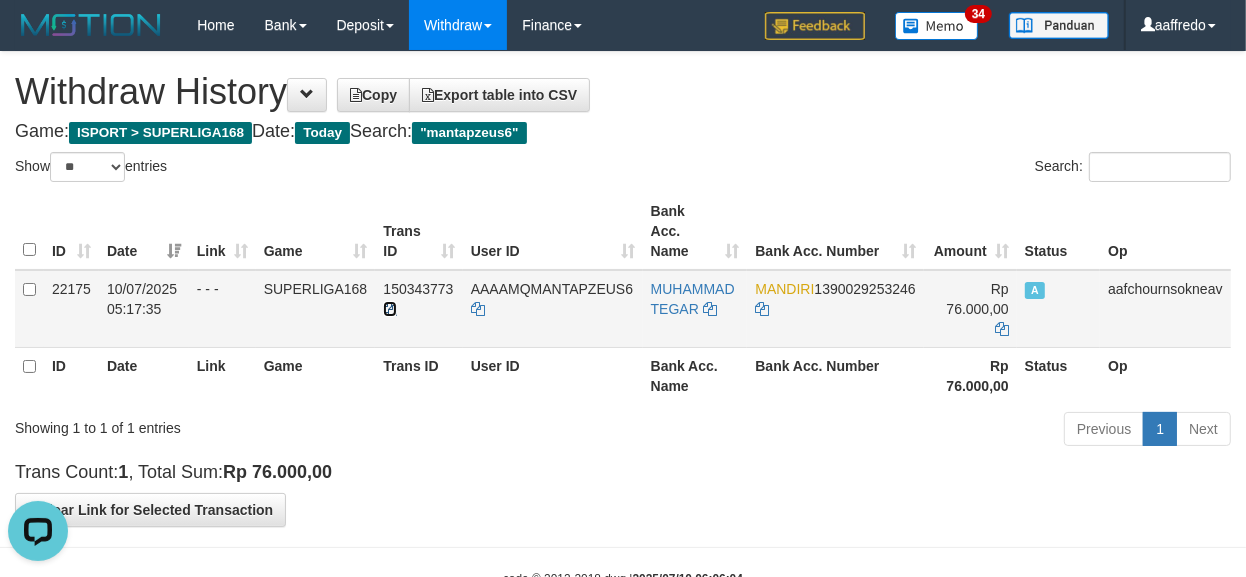 click at bounding box center [390, 309] 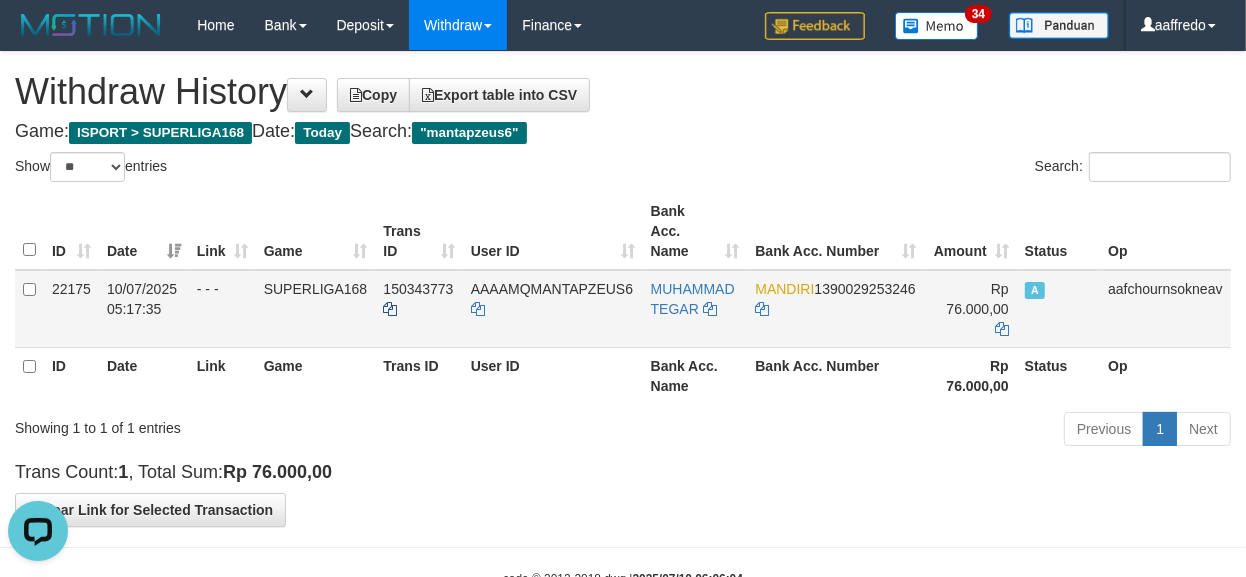 scroll, scrollTop: 0, scrollLeft: 0, axis: both 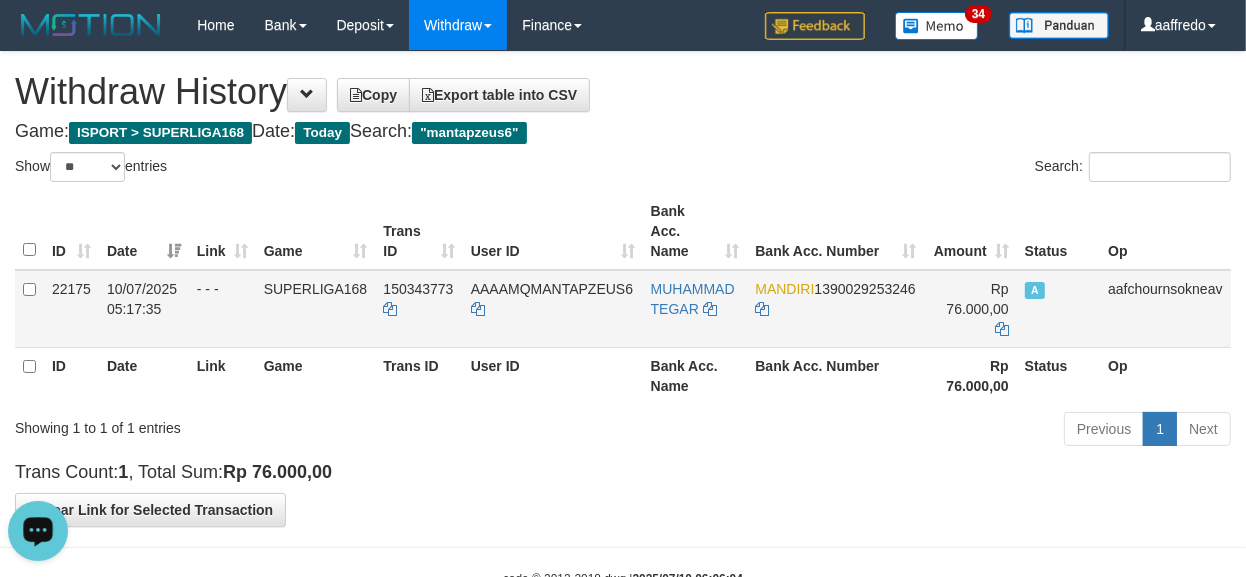 drag, startPoint x: 252, startPoint y: 166, endPoint x: 583, endPoint y: 315, distance: 362.99036 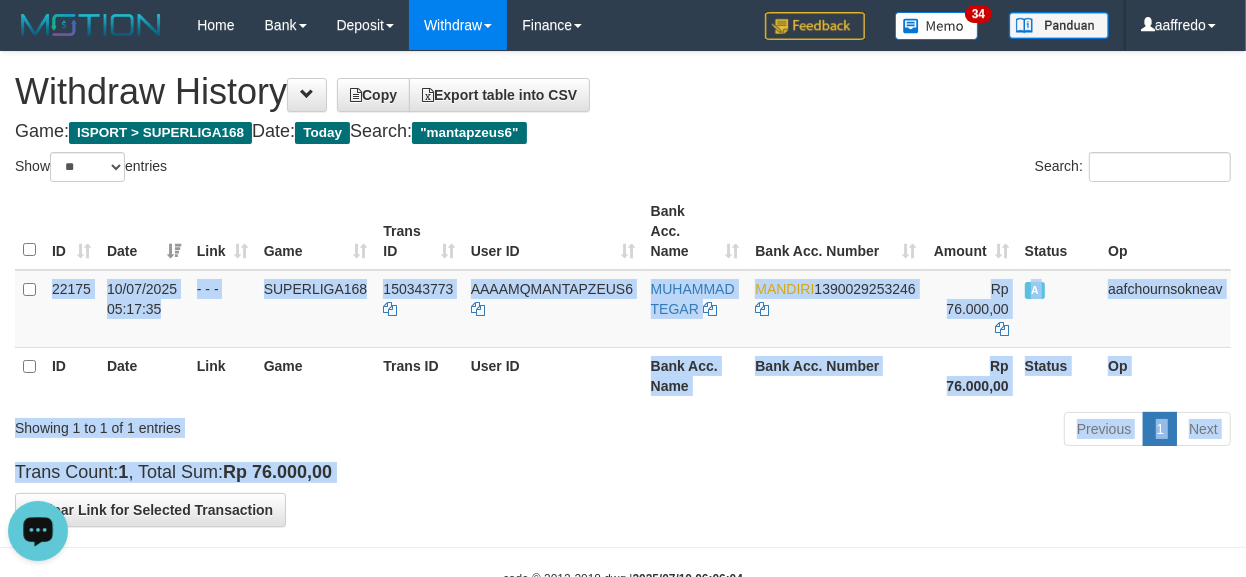 drag, startPoint x: 627, startPoint y: 348, endPoint x: 633, endPoint y: 495, distance: 147.12239 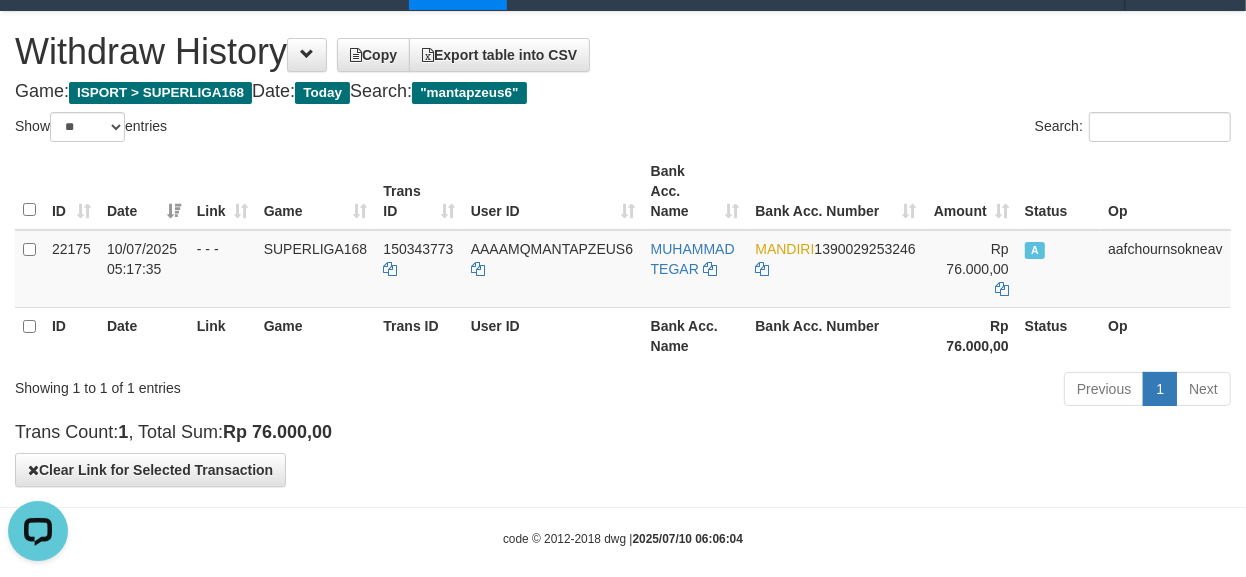 scroll, scrollTop: 41, scrollLeft: 0, axis: vertical 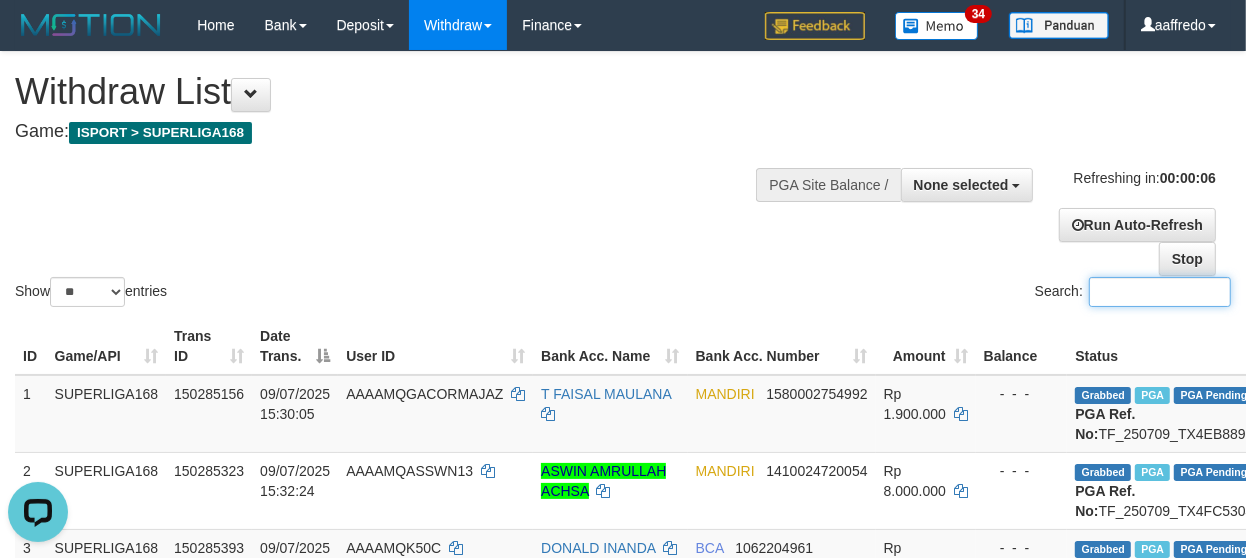 click on "Search:" at bounding box center [1160, 292] 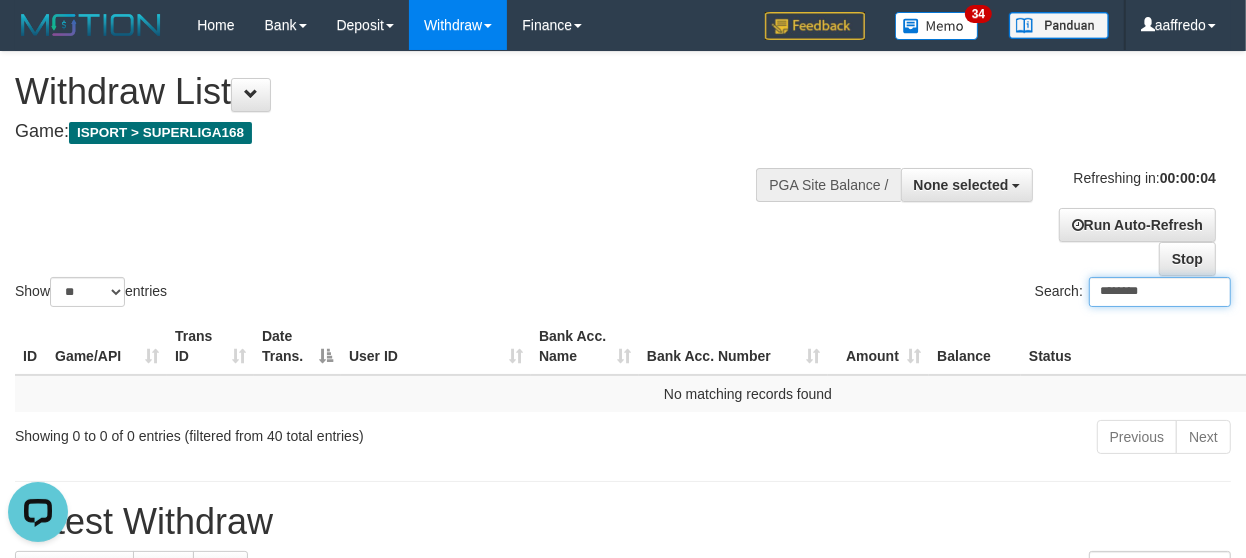 type on "********" 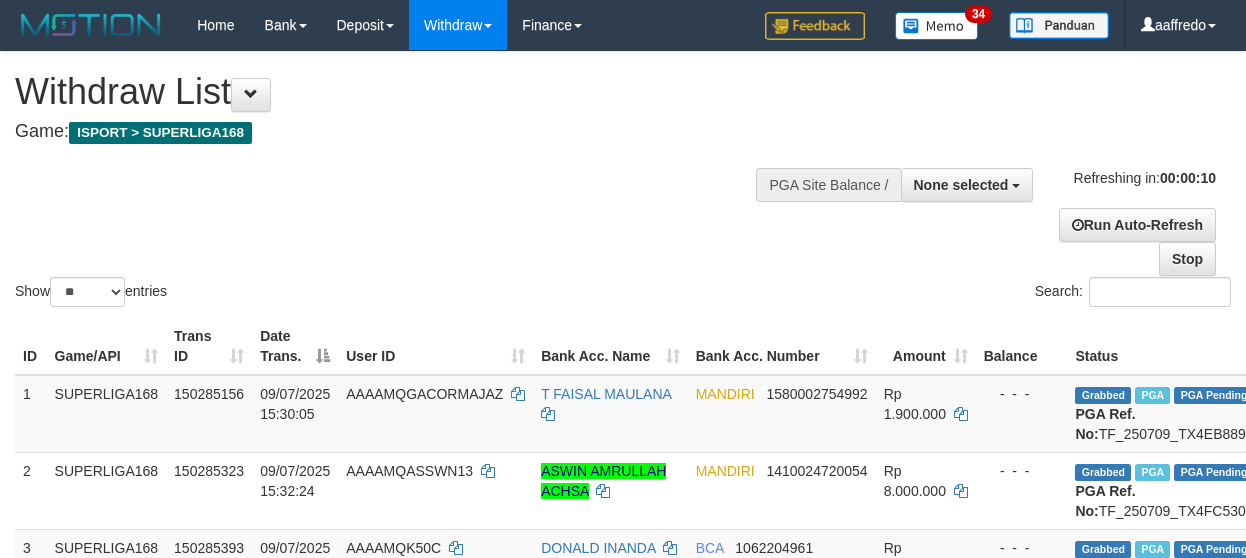scroll, scrollTop: 0, scrollLeft: 0, axis: both 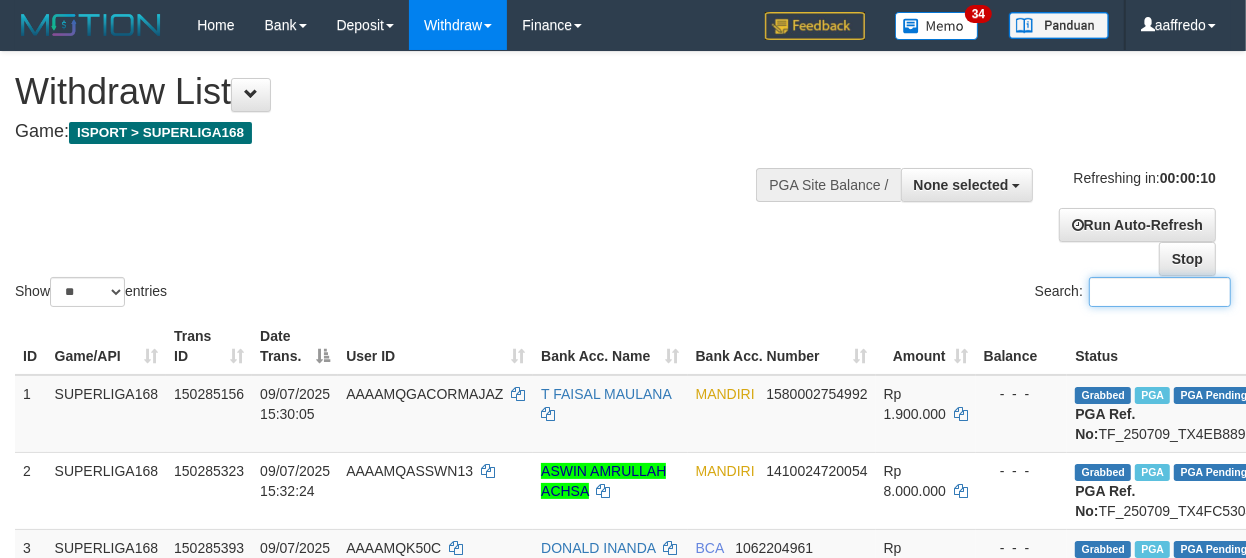 drag, startPoint x: 1097, startPoint y: 306, endPoint x: 1107, endPoint y: 303, distance: 10.440307 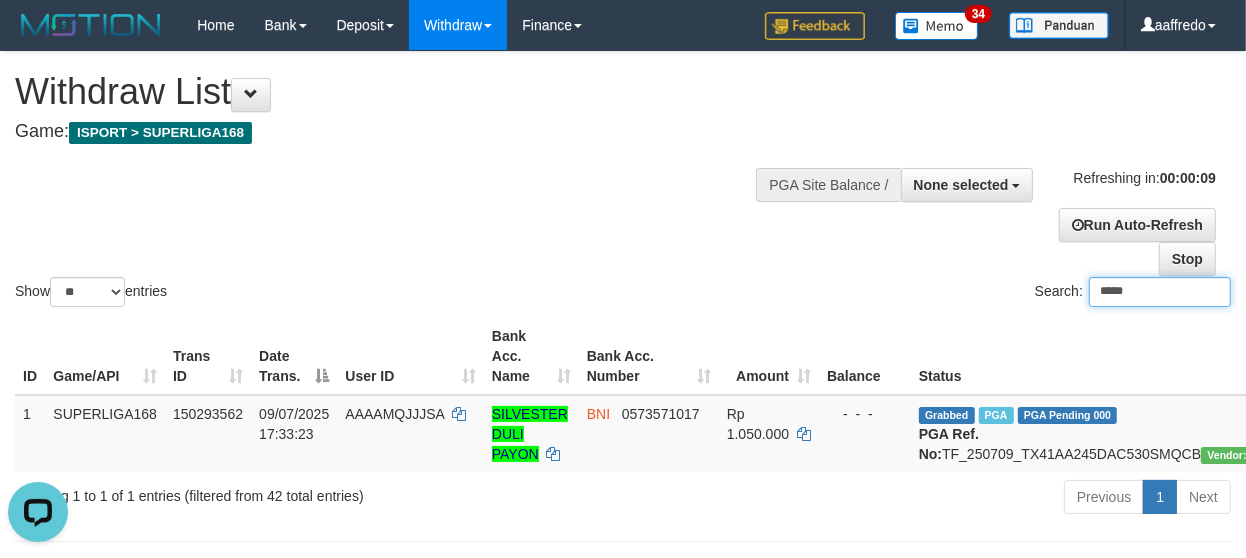 scroll, scrollTop: 0, scrollLeft: 0, axis: both 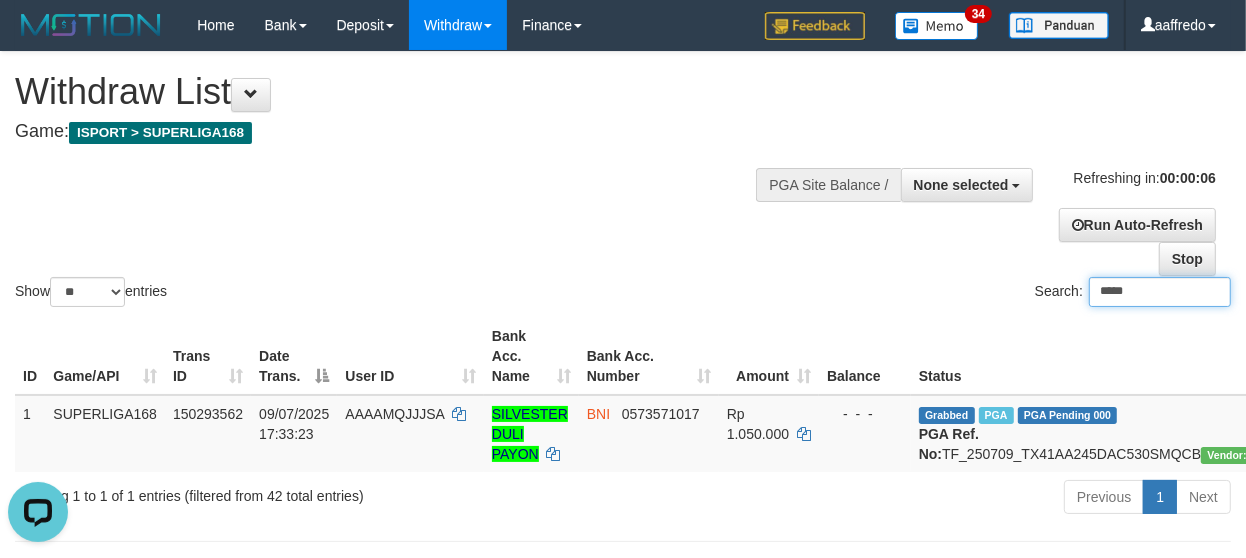 type on "*****" 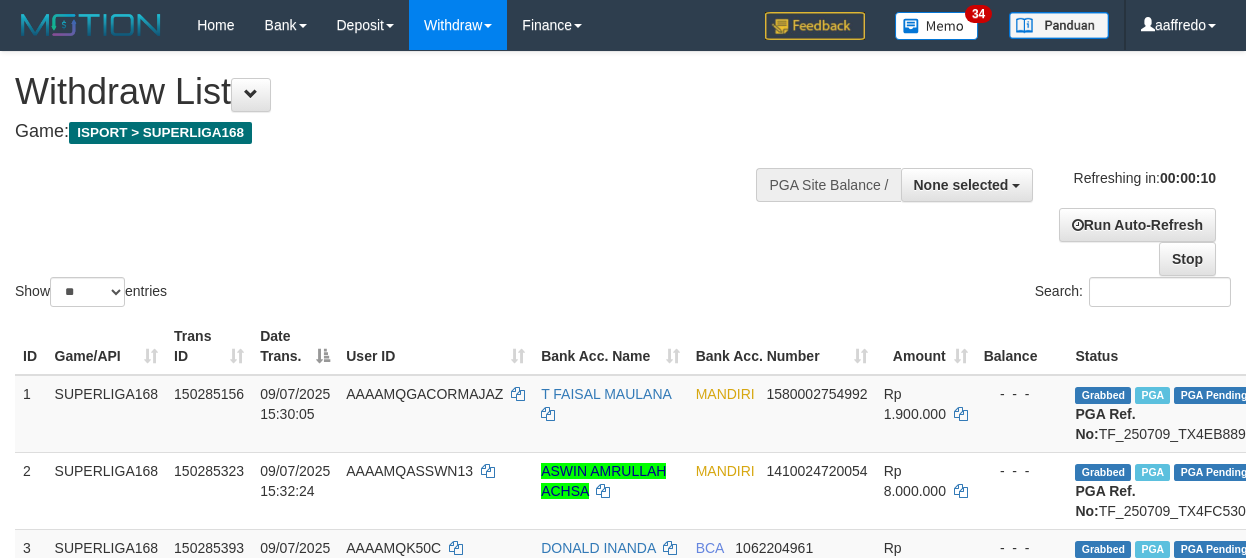 scroll, scrollTop: 0, scrollLeft: 0, axis: both 